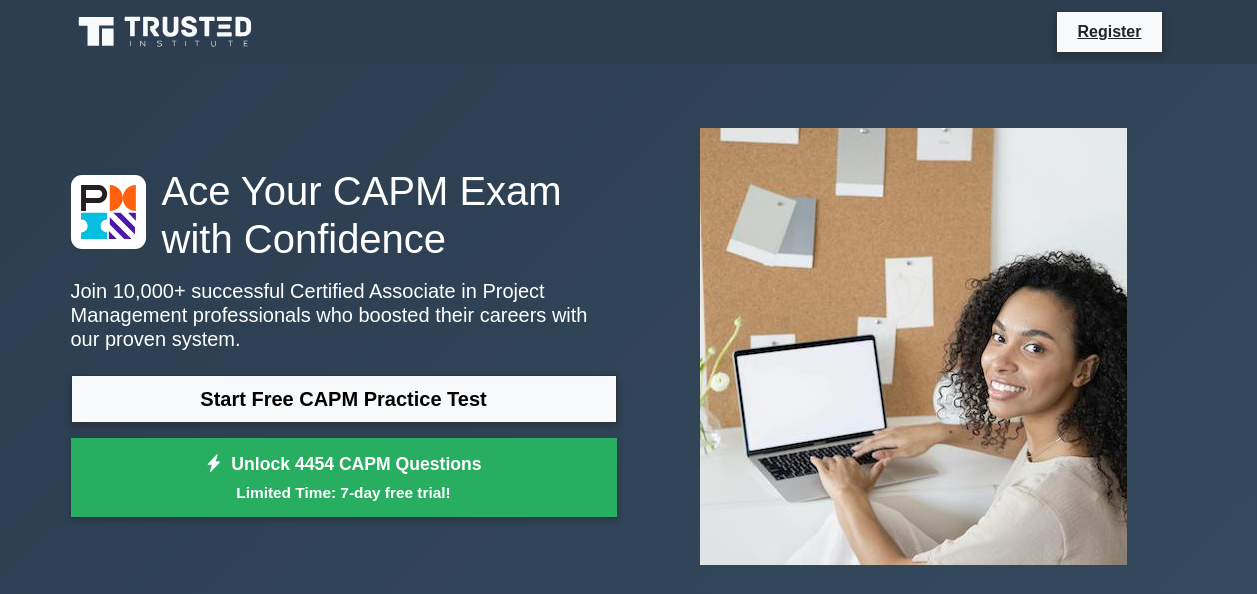 scroll, scrollTop: 0, scrollLeft: 0, axis: both 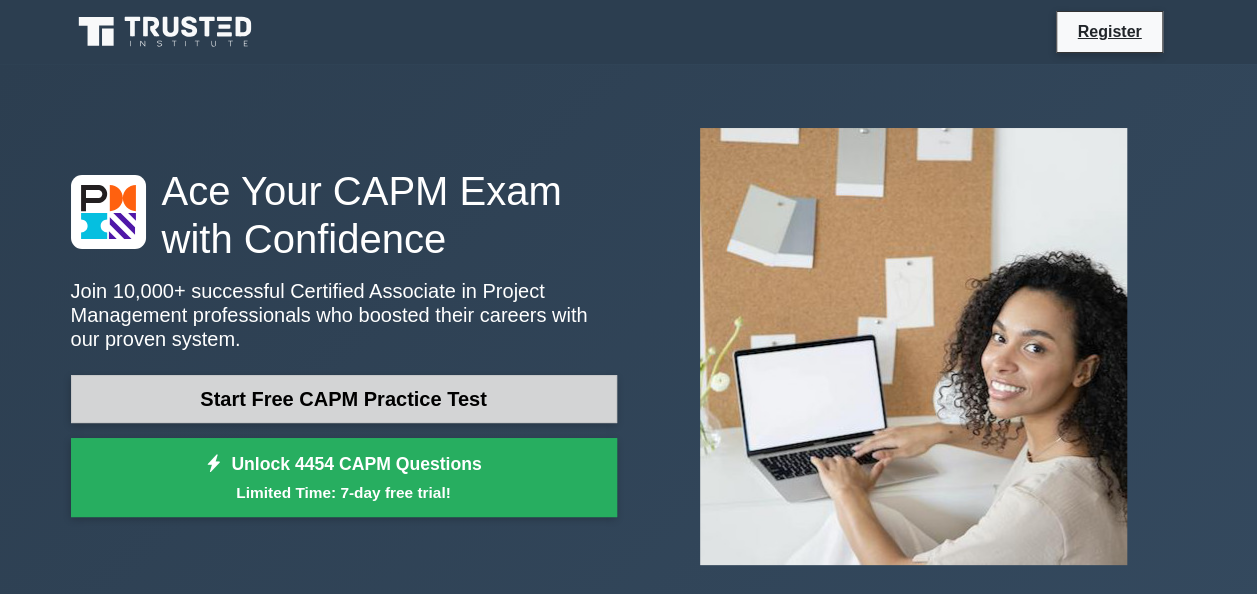 click on "Start Free CAPM Practice Test" at bounding box center [344, 399] 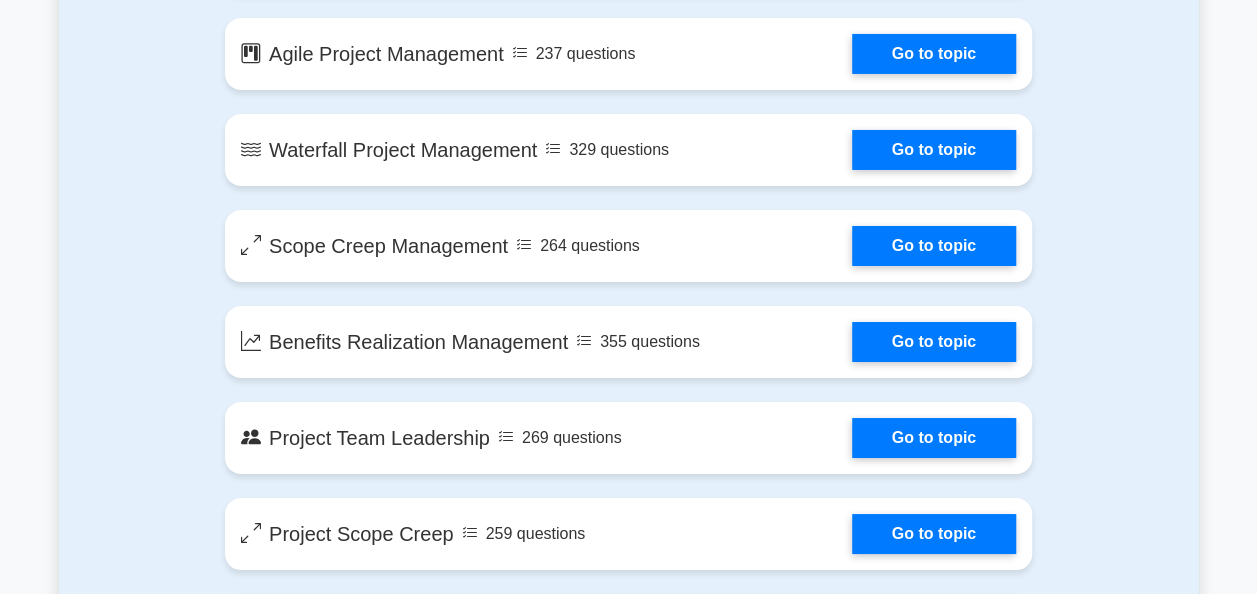 scroll, scrollTop: 3601, scrollLeft: 0, axis: vertical 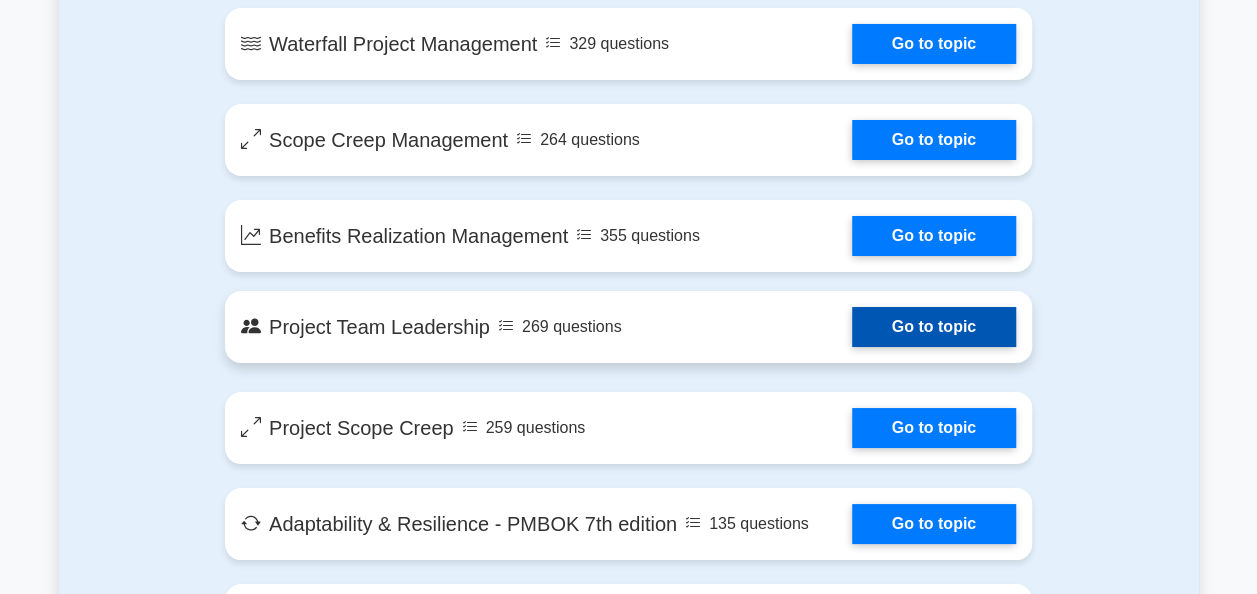 click on "Go to topic" at bounding box center [934, 327] 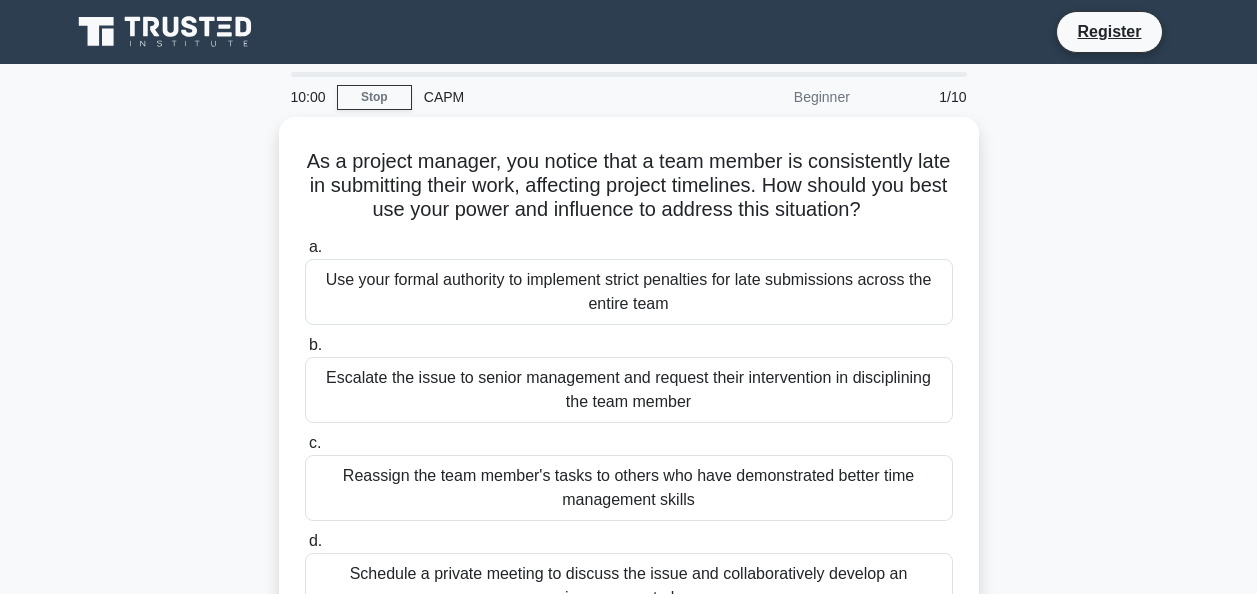 scroll, scrollTop: 0, scrollLeft: 0, axis: both 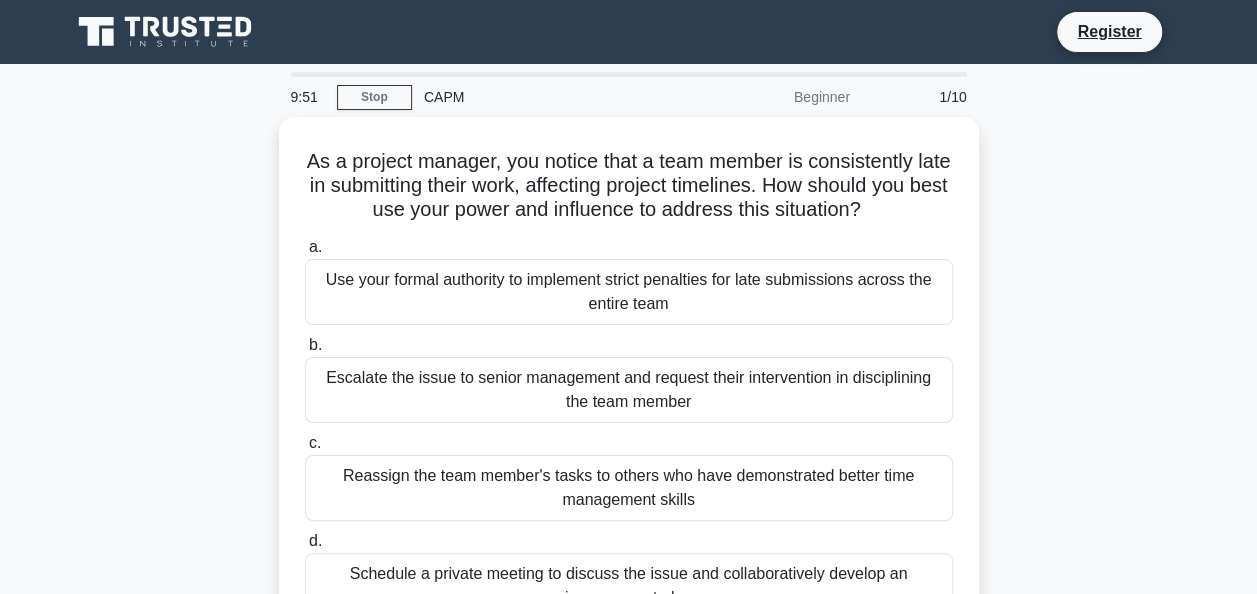 click on "Beginner" at bounding box center (774, 97) 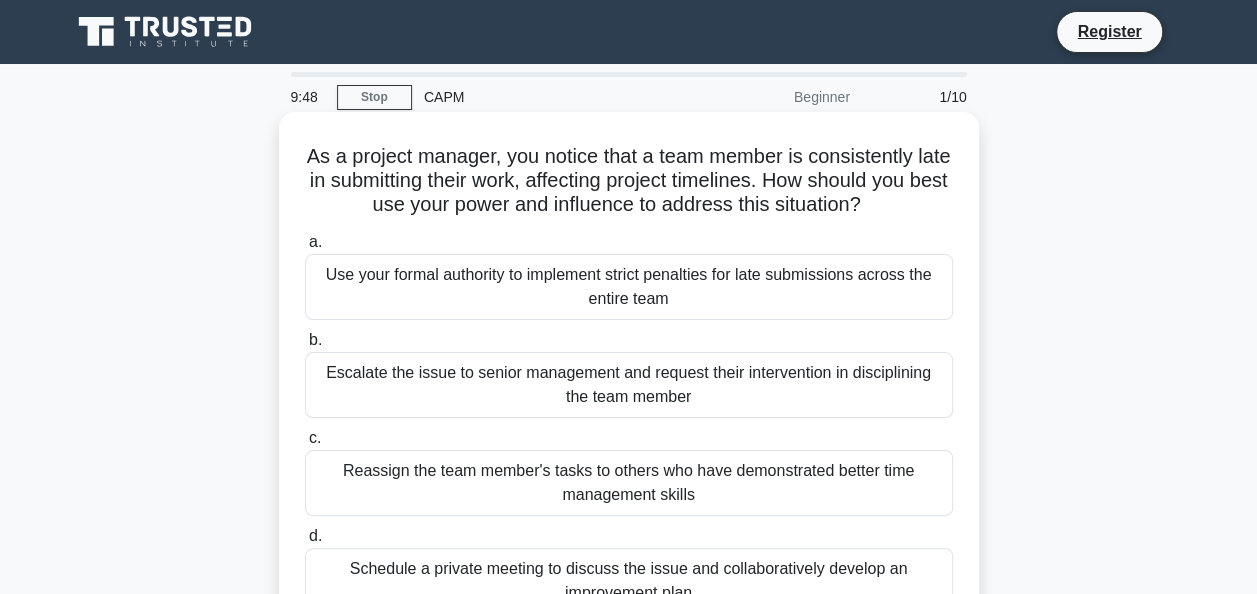click on "Use your formal authority to implement strict penalties for late submissions across the entire team" at bounding box center (629, 287) 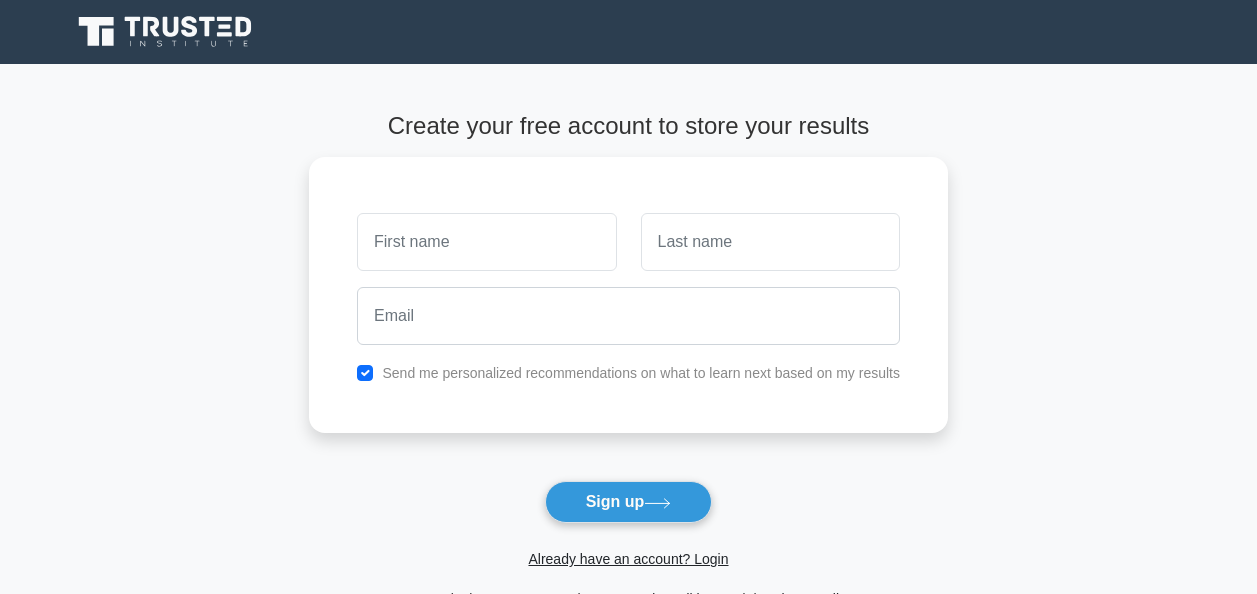 scroll, scrollTop: 0, scrollLeft: 0, axis: both 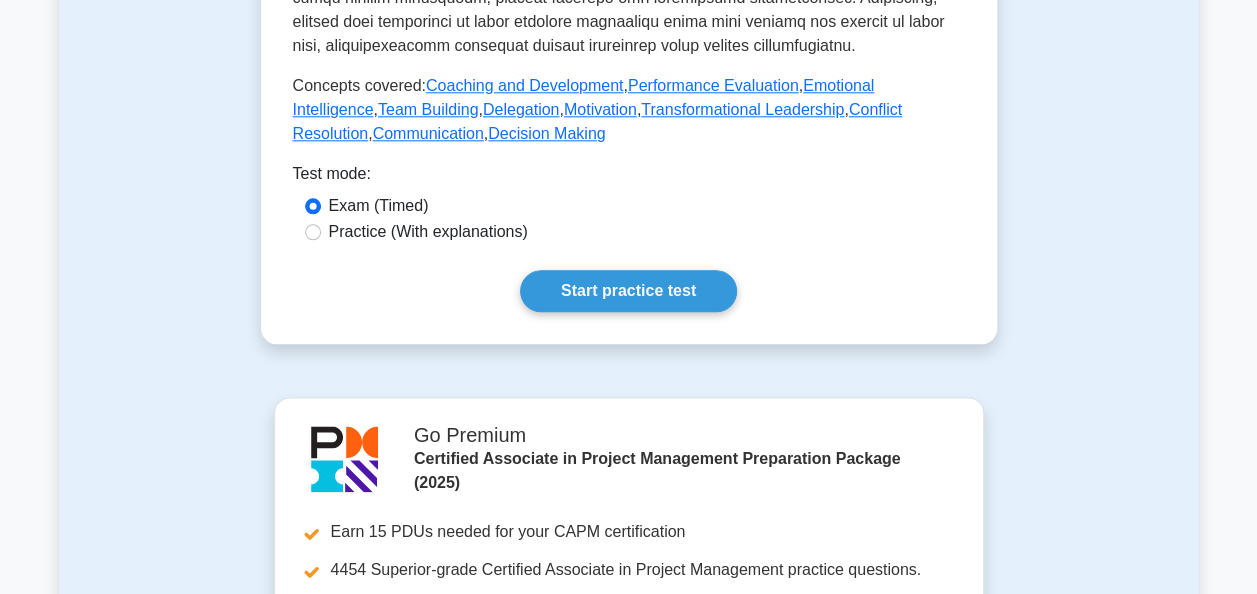 click on "Practice (With explanations)" at bounding box center (428, 232) 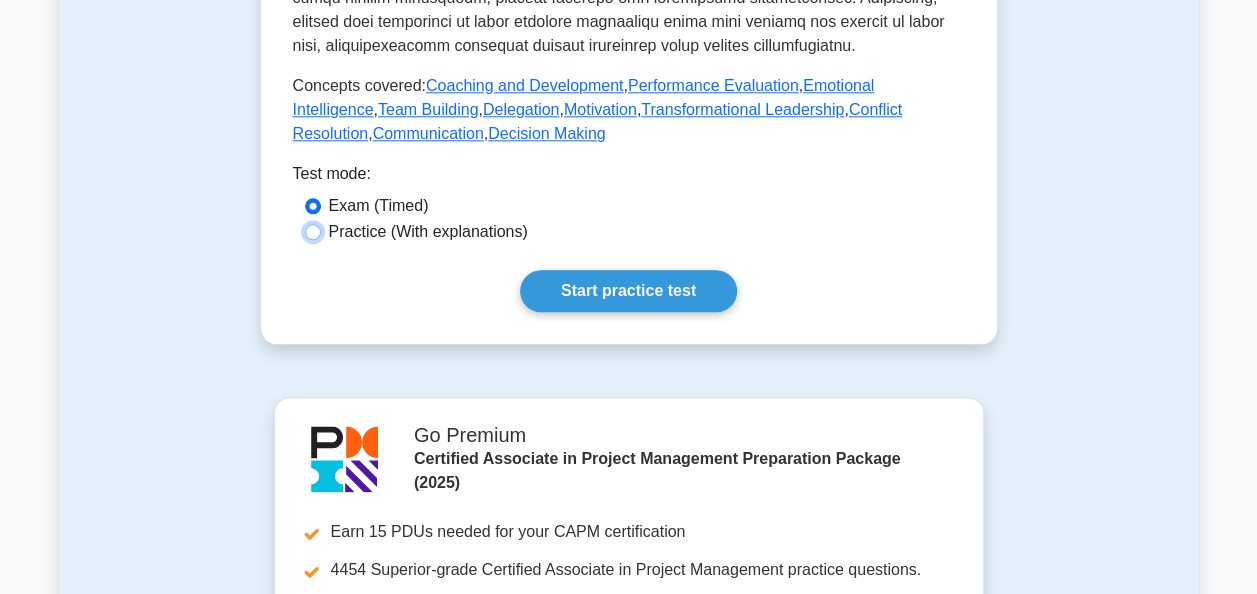 click on "Practice (With explanations)" at bounding box center (313, 232) 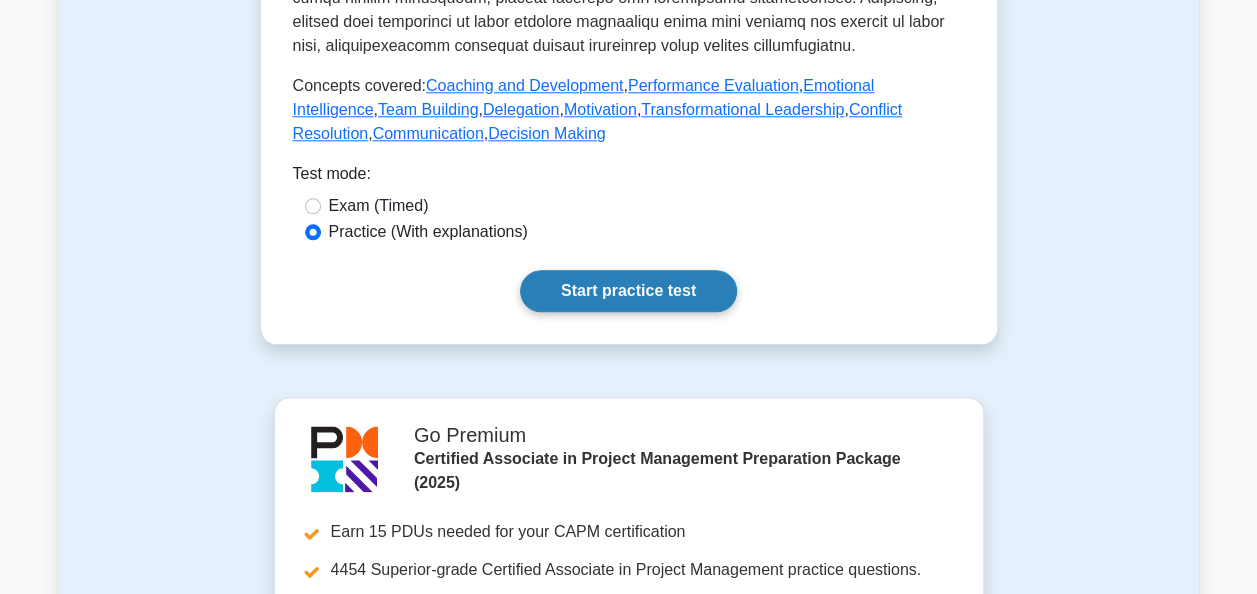 click on "Start practice test" at bounding box center (628, 291) 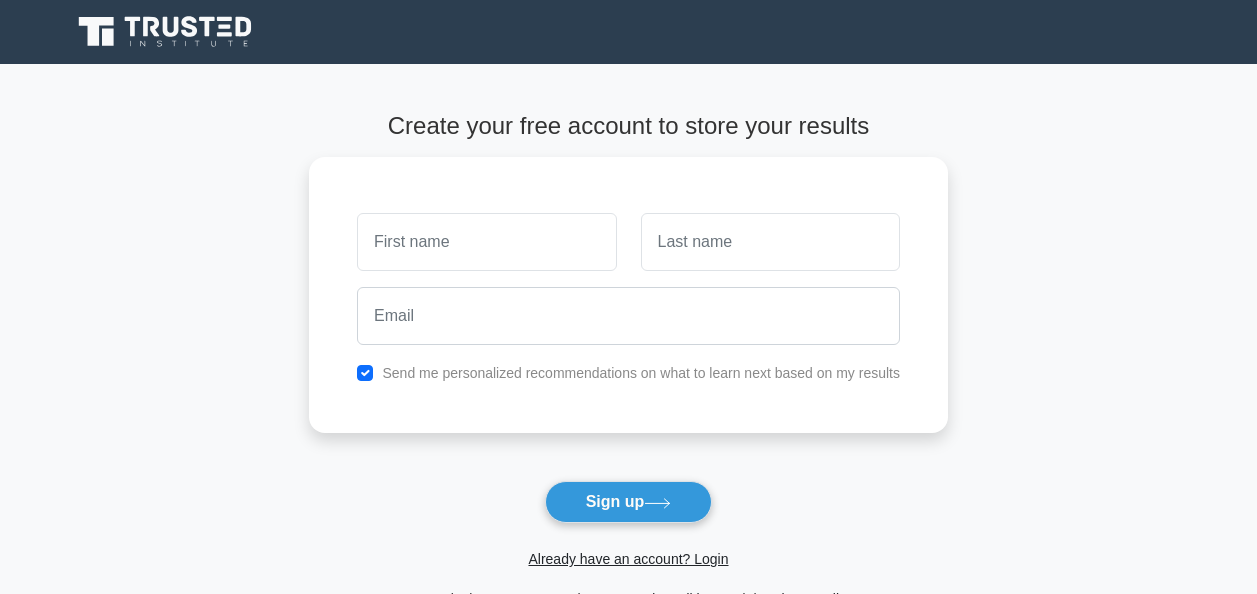 scroll, scrollTop: 0, scrollLeft: 0, axis: both 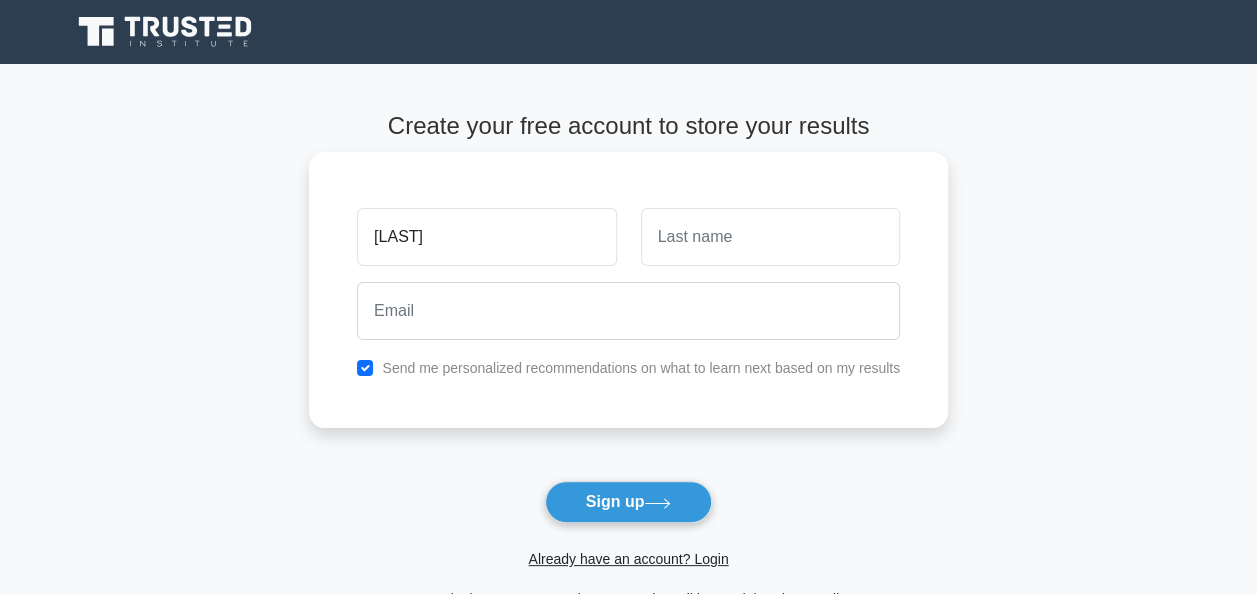 type on "[LAST]" 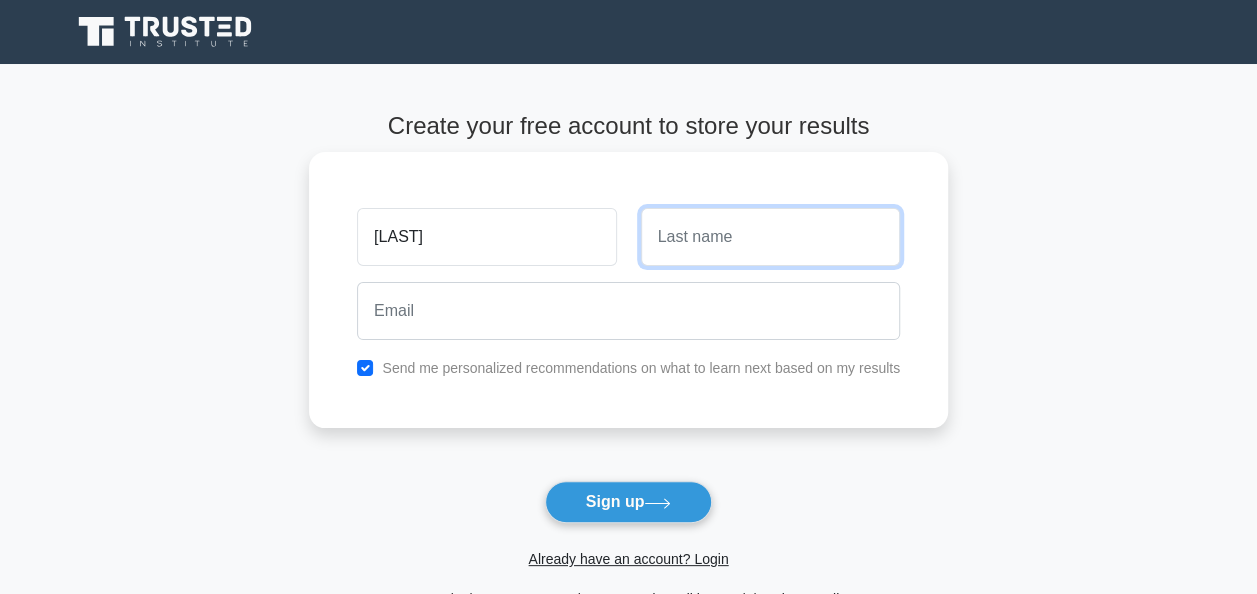 click at bounding box center (770, 237) 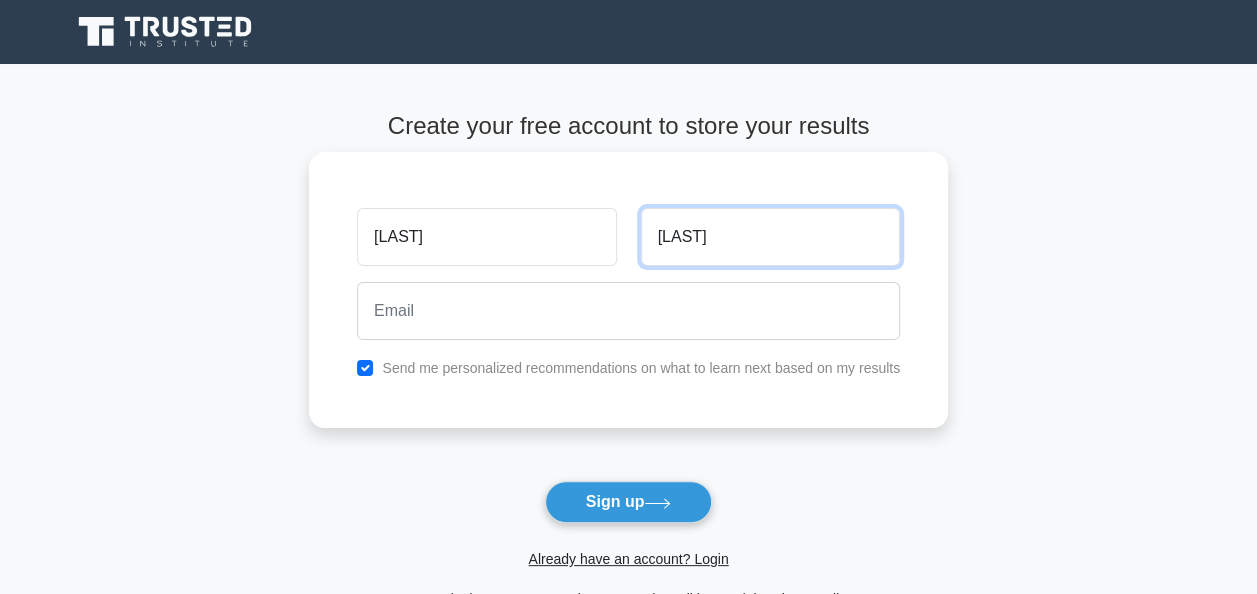 type on "[LAST]" 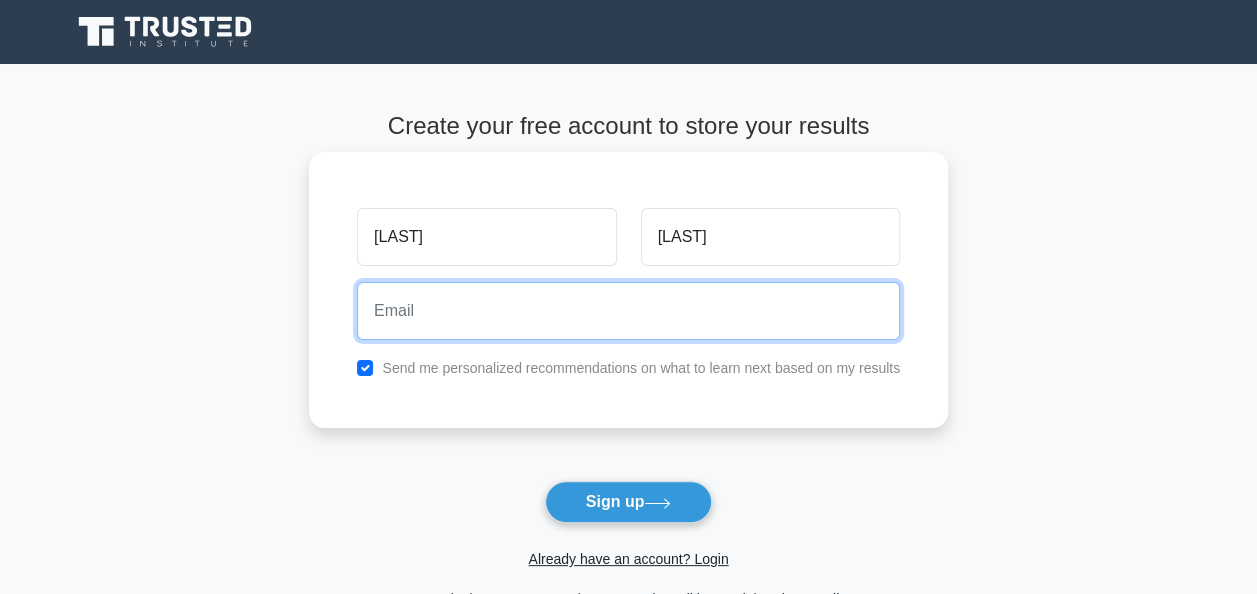 click at bounding box center (628, 311) 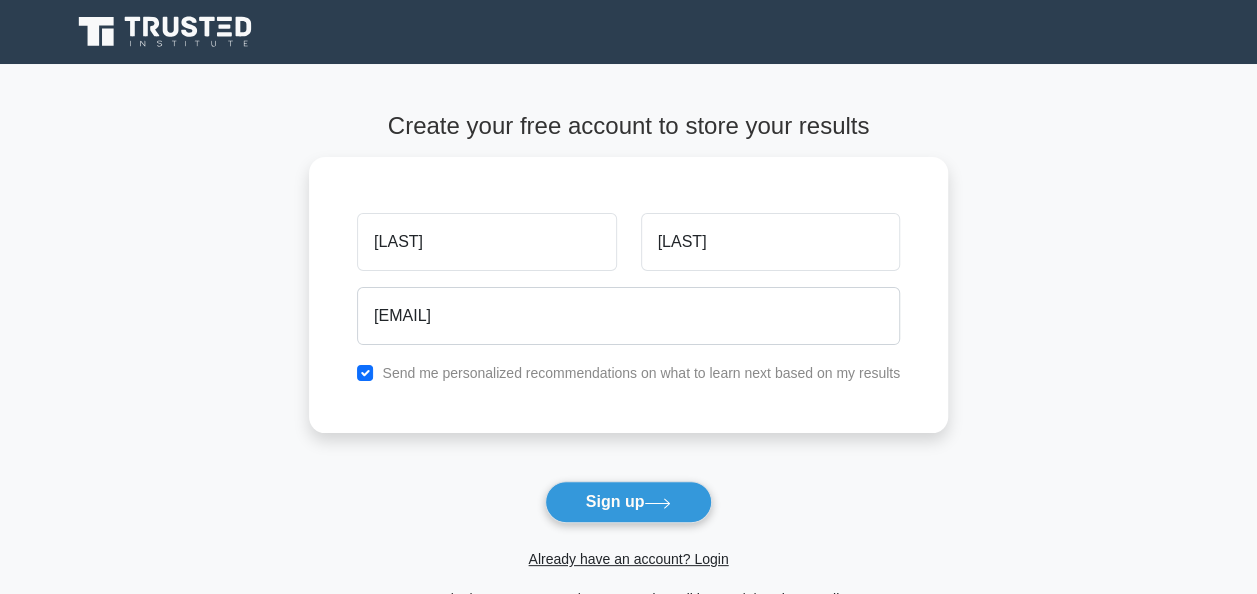 click on "Already have an account? Login" at bounding box center [628, 547] 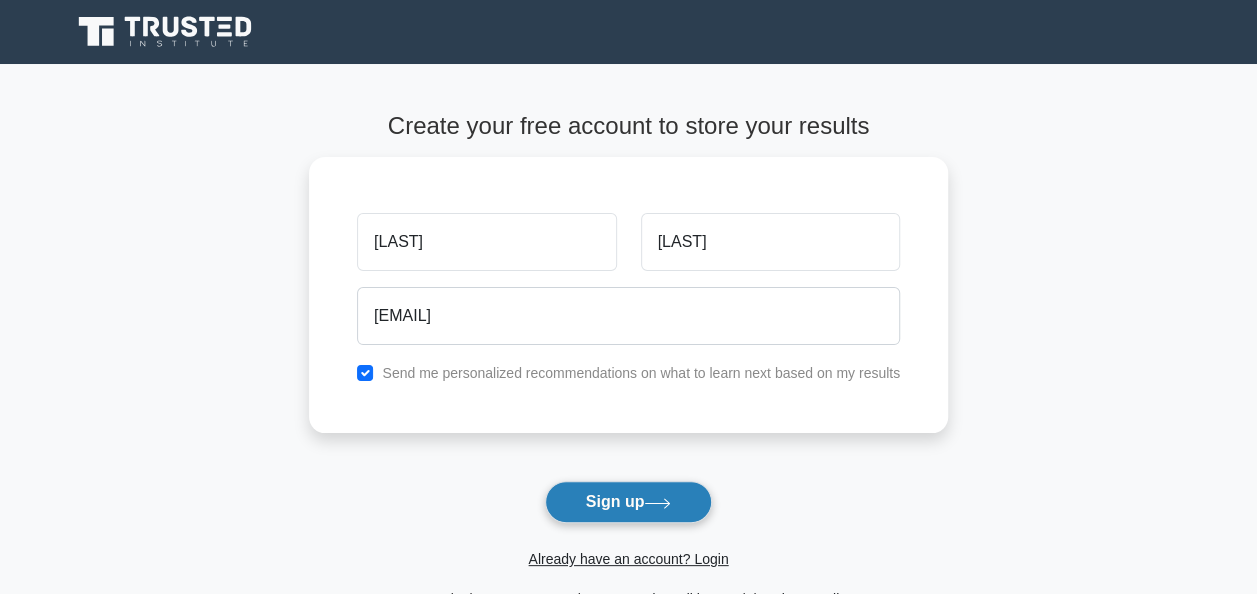 click on "Sign up" at bounding box center (629, 502) 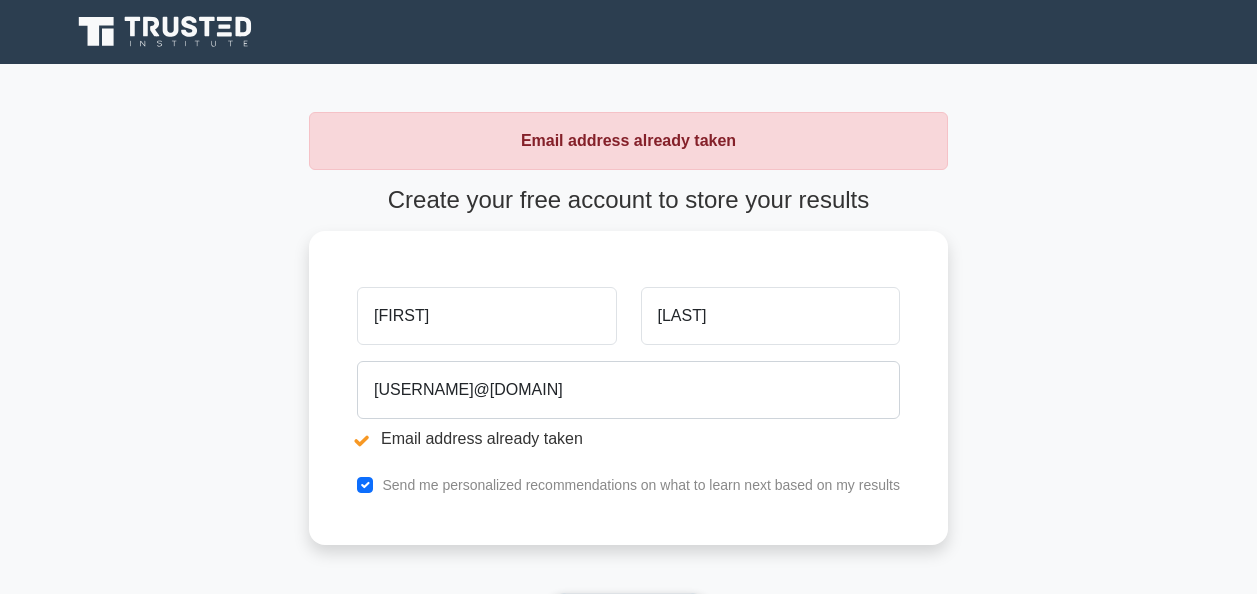 scroll, scrollTop: 0, scrollLeft: 0, axis: both 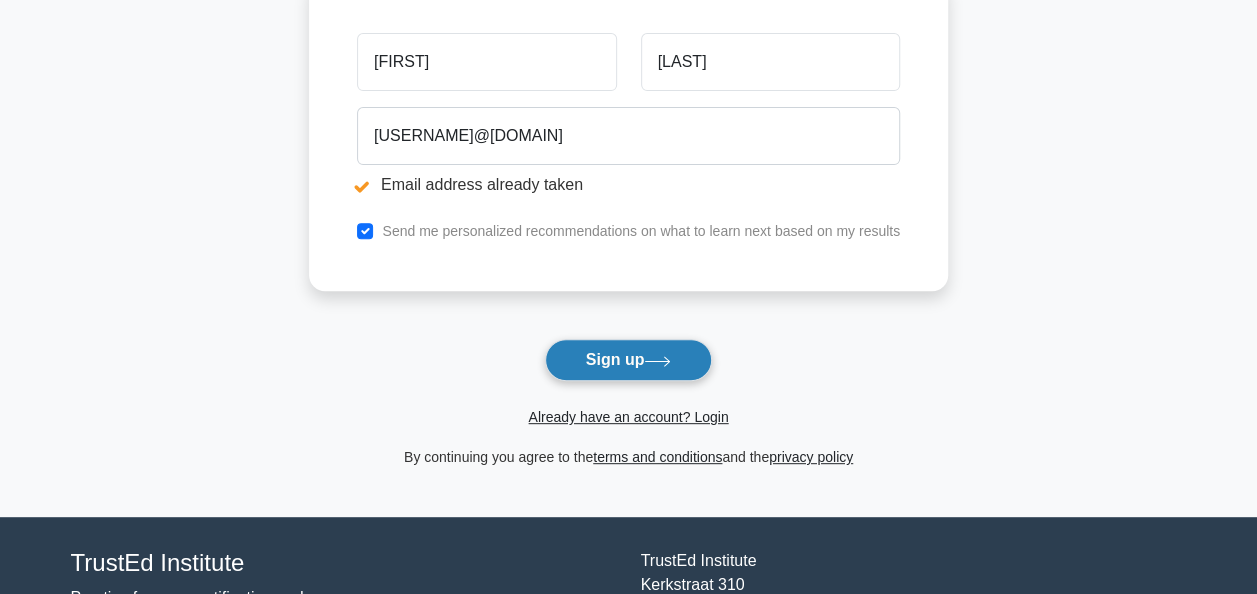 click on "Sign up" at bounding box center (629, 360) 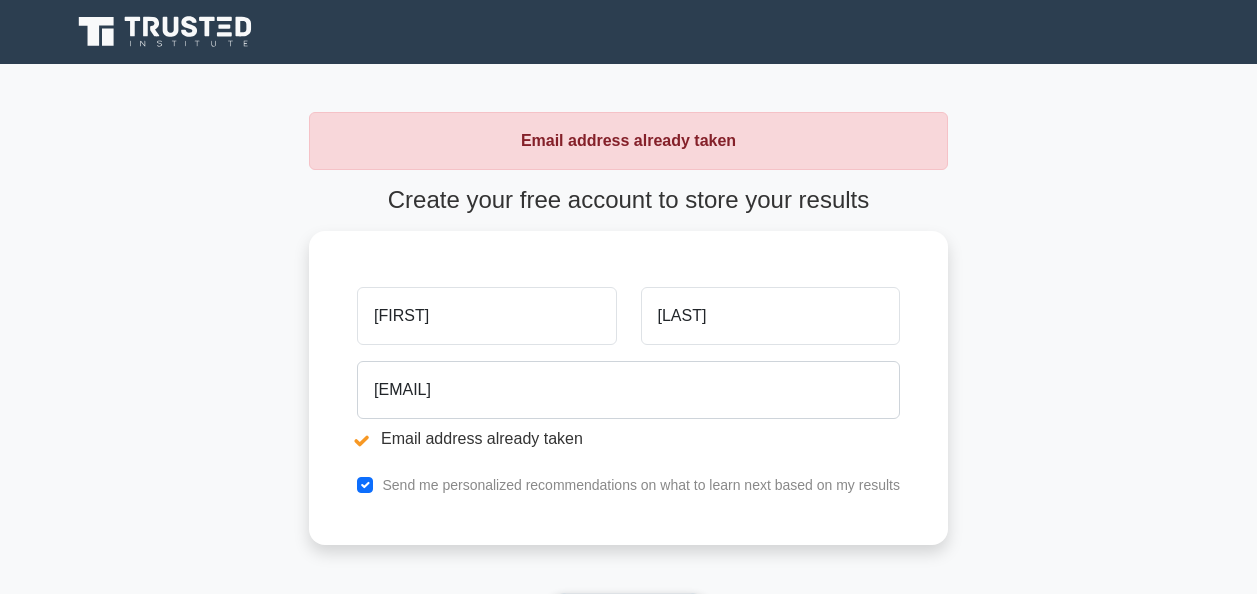 scroll, scrollTop: 0, scrollLeft: 0, axis: both 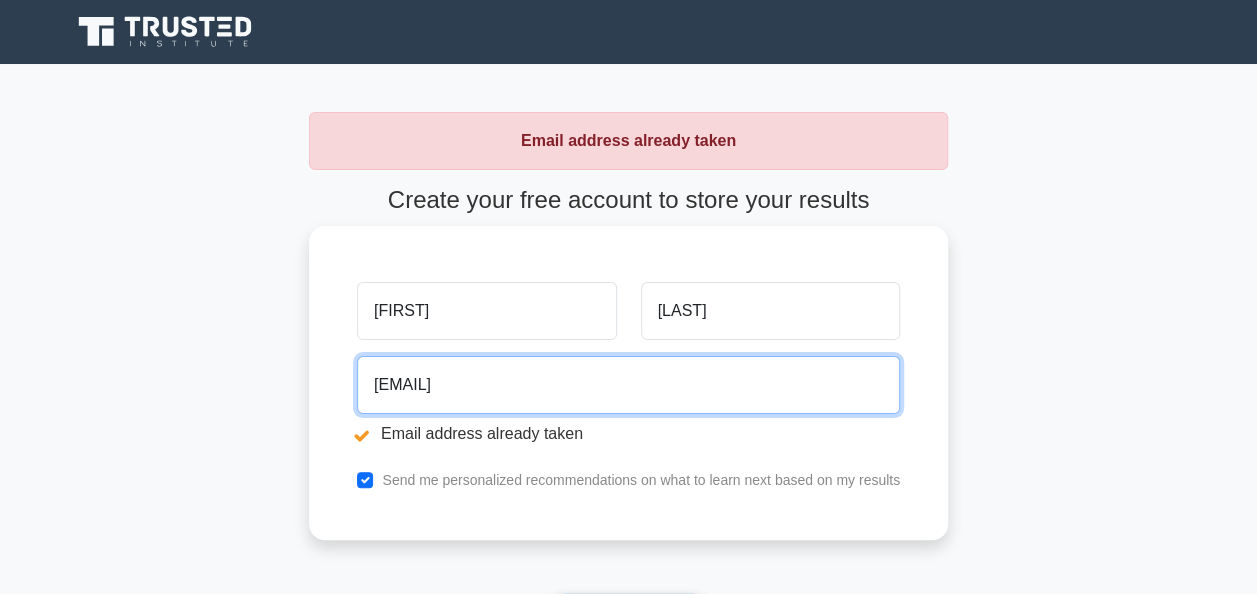click on "badawy.ahmedd88@gmail.com" at bounding box center [628, 385] 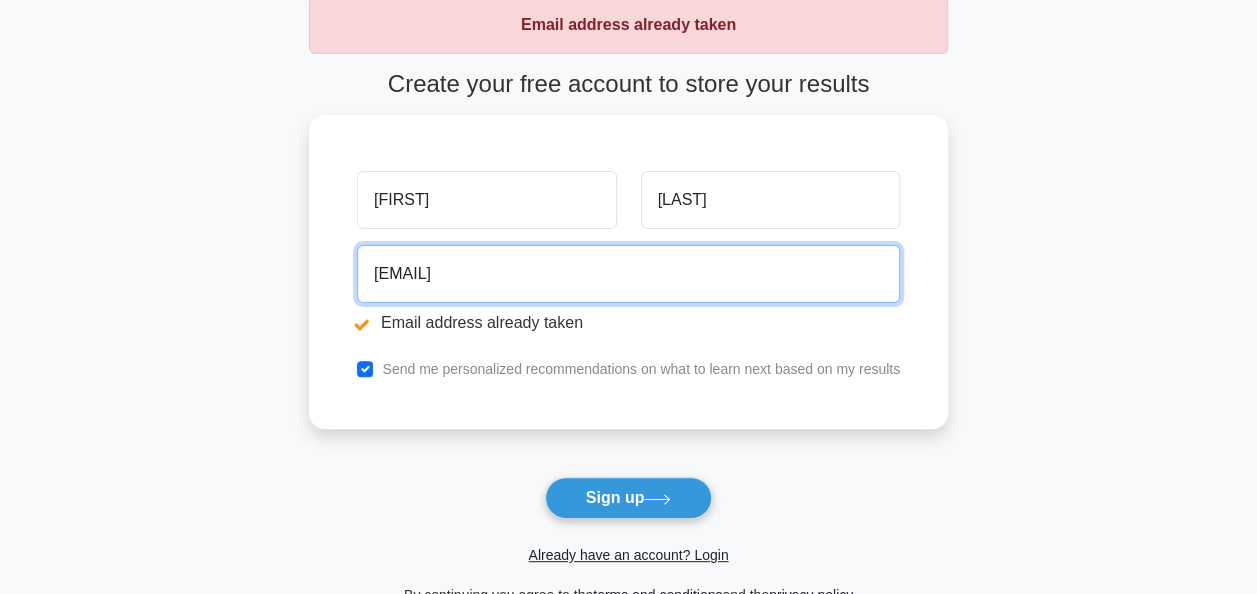 scroll, scrollTop: 153, scrollLeft: 0, axis: vertical 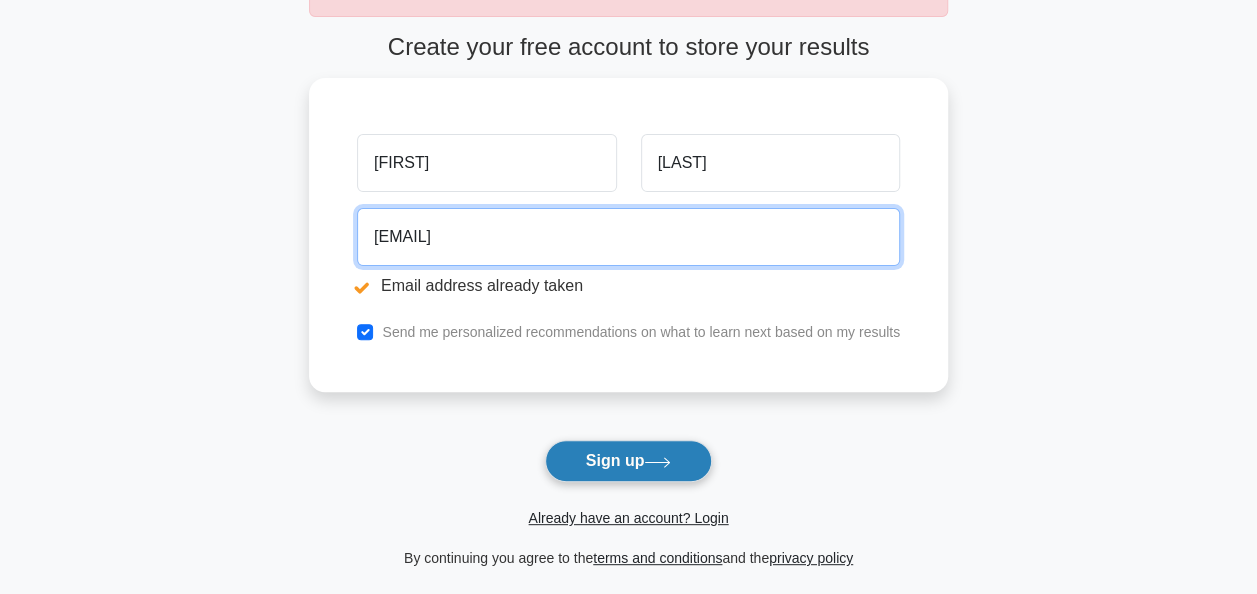 type on "Ahmed_ehab@efinance.com.eg" 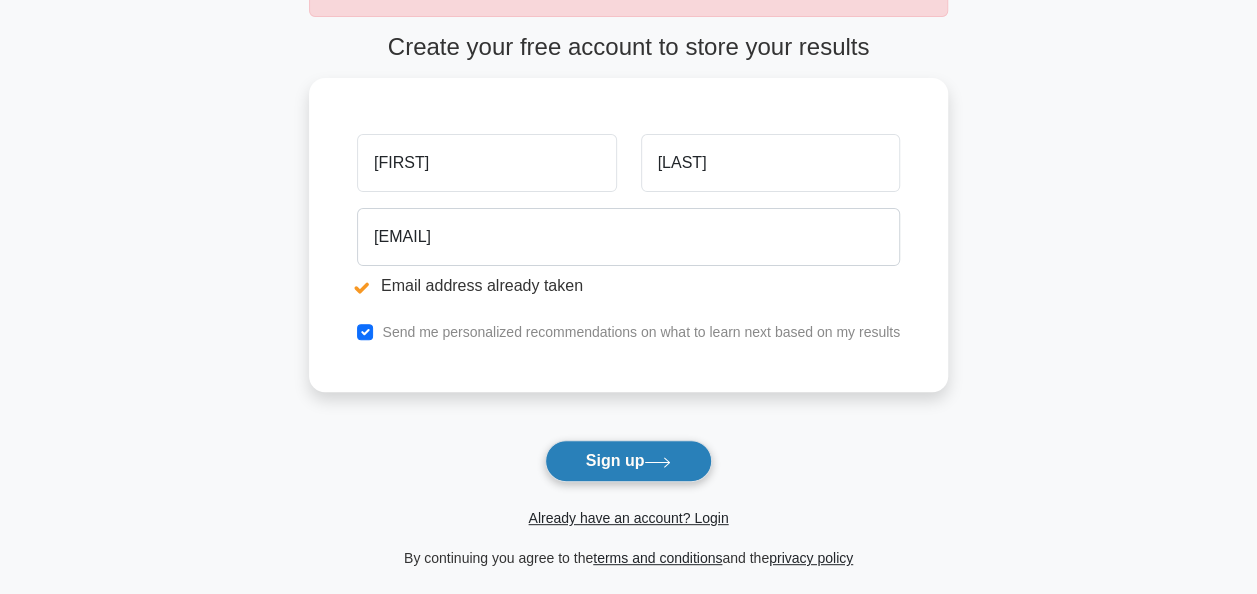 click on "Sign up" at bounding box center (629, 461) 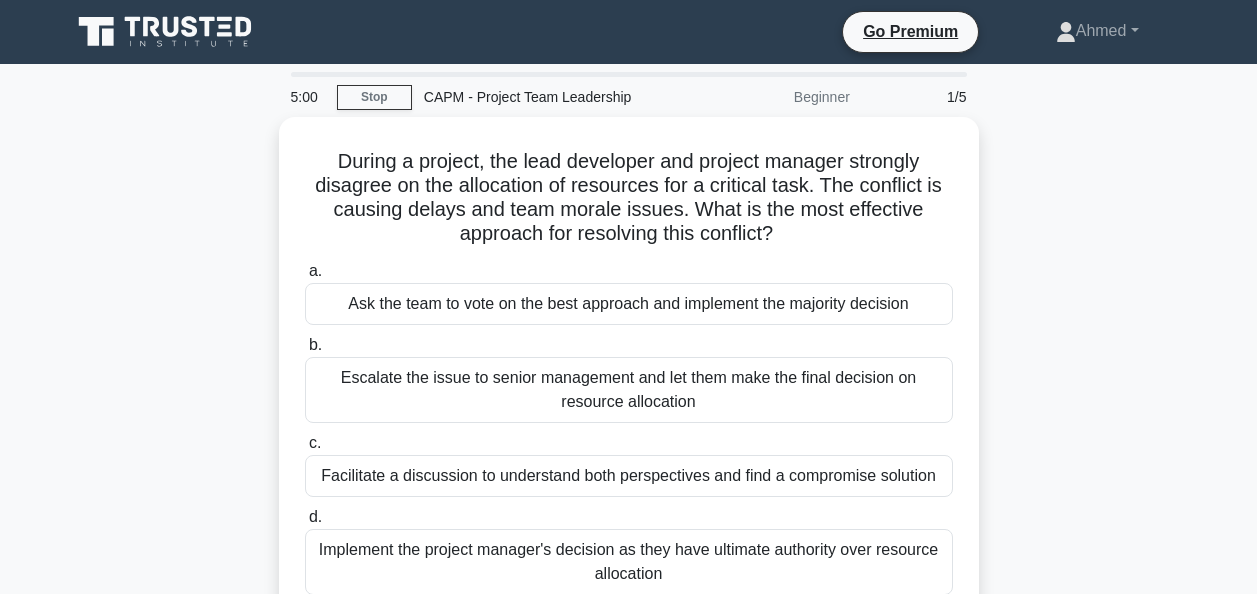 scroll, scrollTop: 0, scrollLeft: 0, axis: both 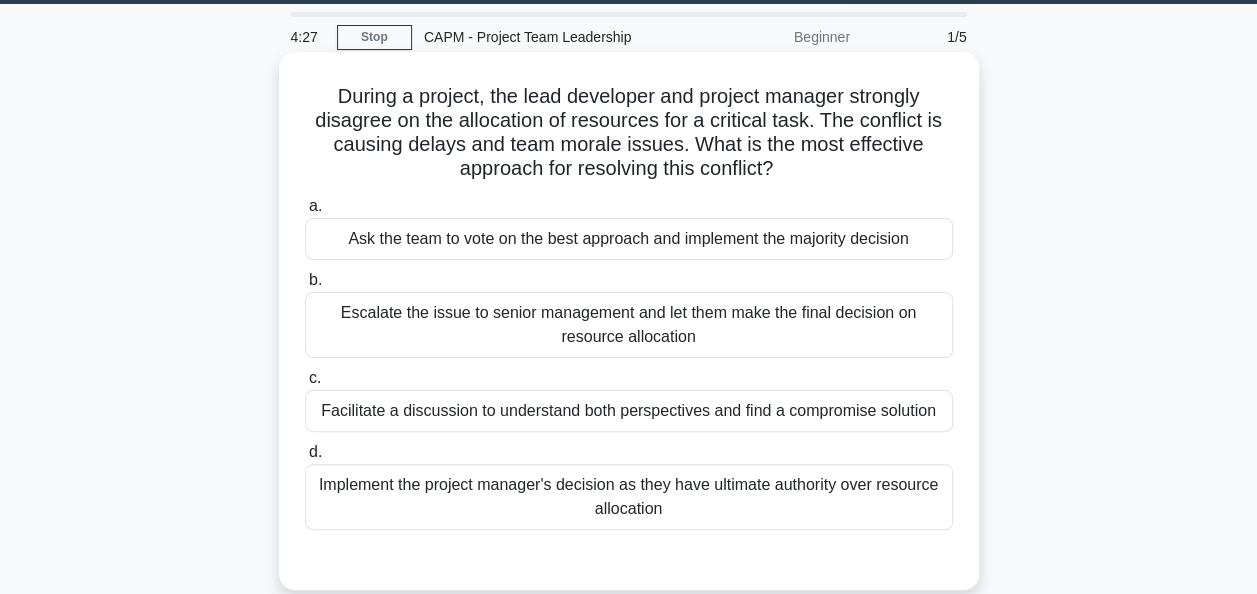 click on "Facilitate a discussion to understand both perspectives and find a compromise solution" at bounding box center (629, 411) 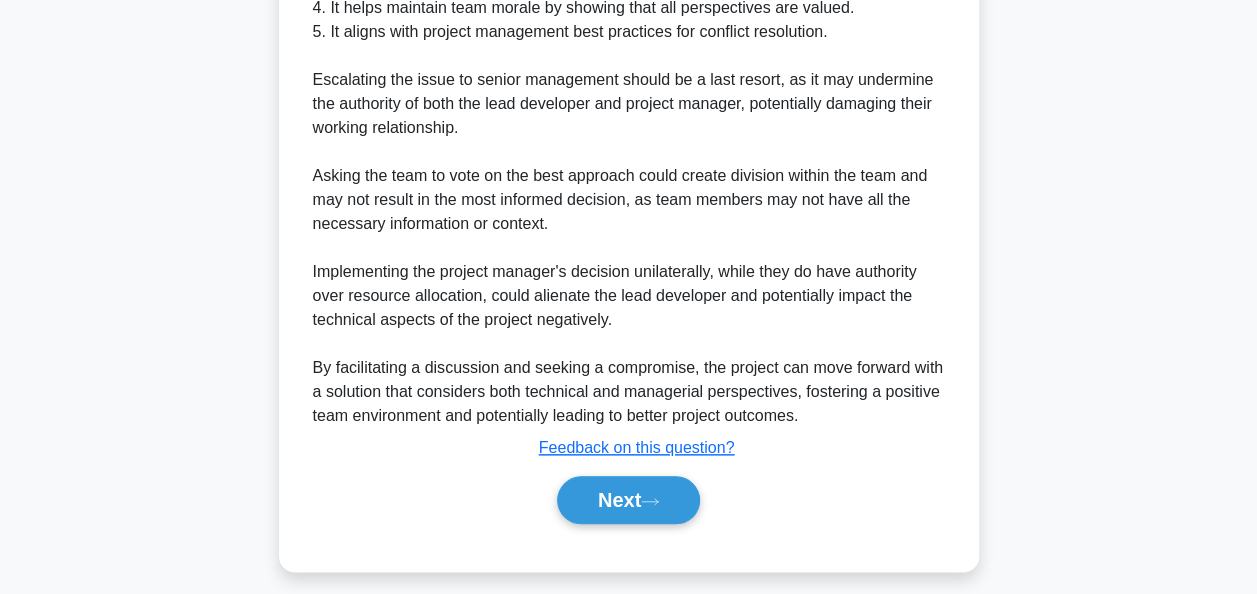 scroll, scrollTop: 868, scrollLeft: 0, axis: vertical 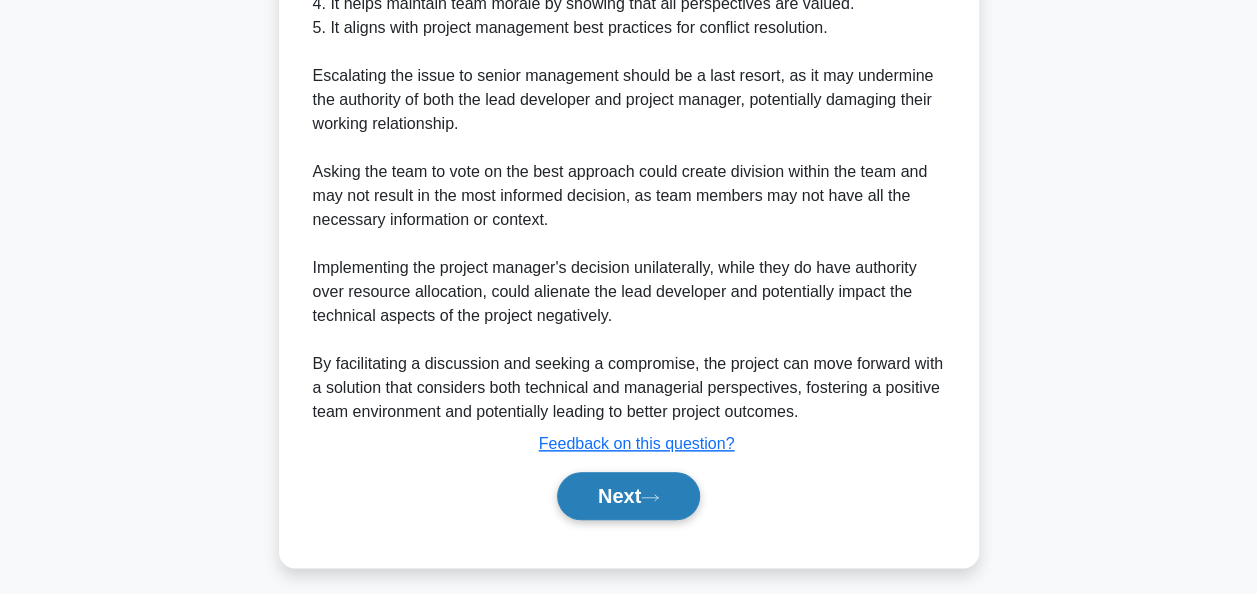 click on "Next" at bounding box center [628, 496] 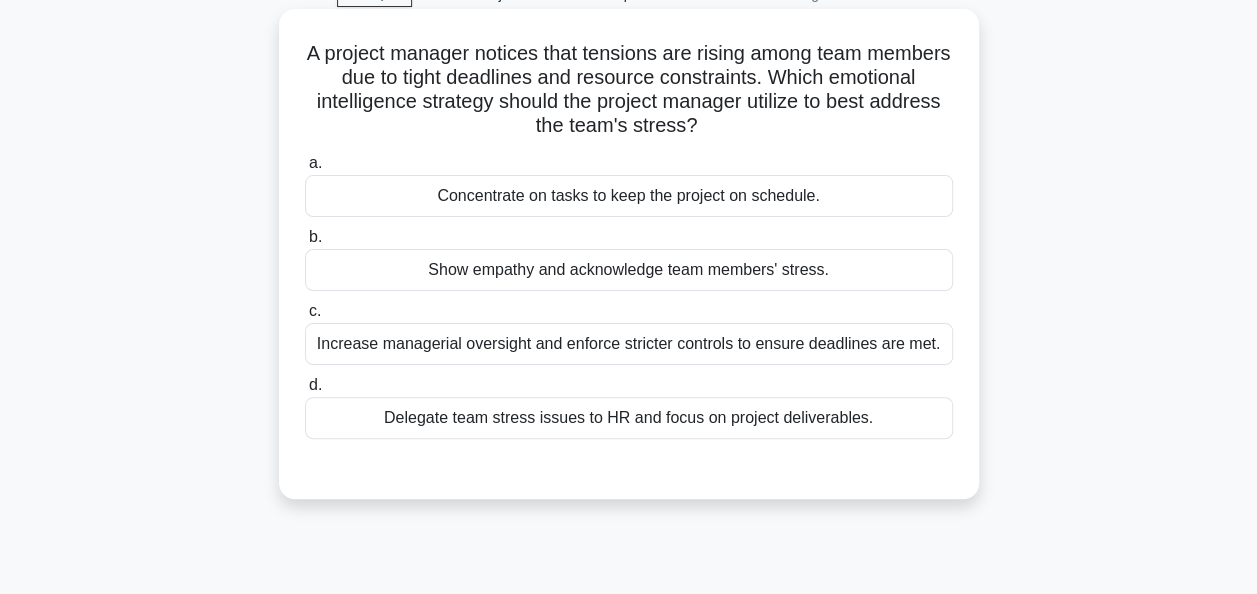 scroll, scrollTop: 64, scrollLeft: 0, axis: vertical 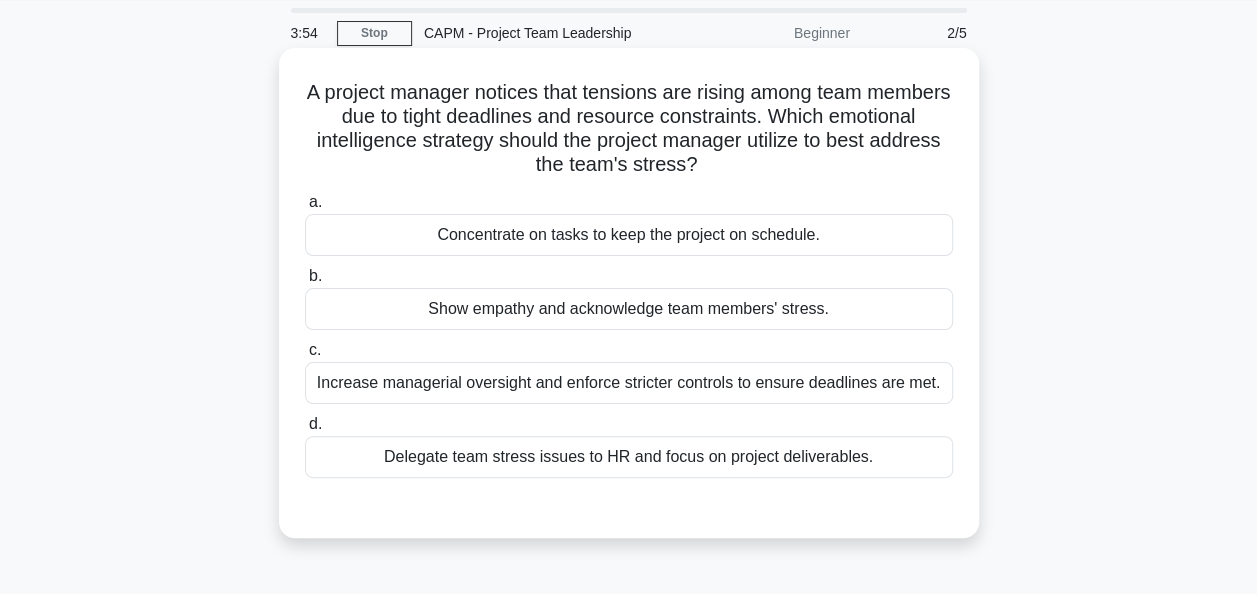 click on "Show empathy and acknowledge team members' stress." at bounding box center (629, 309) 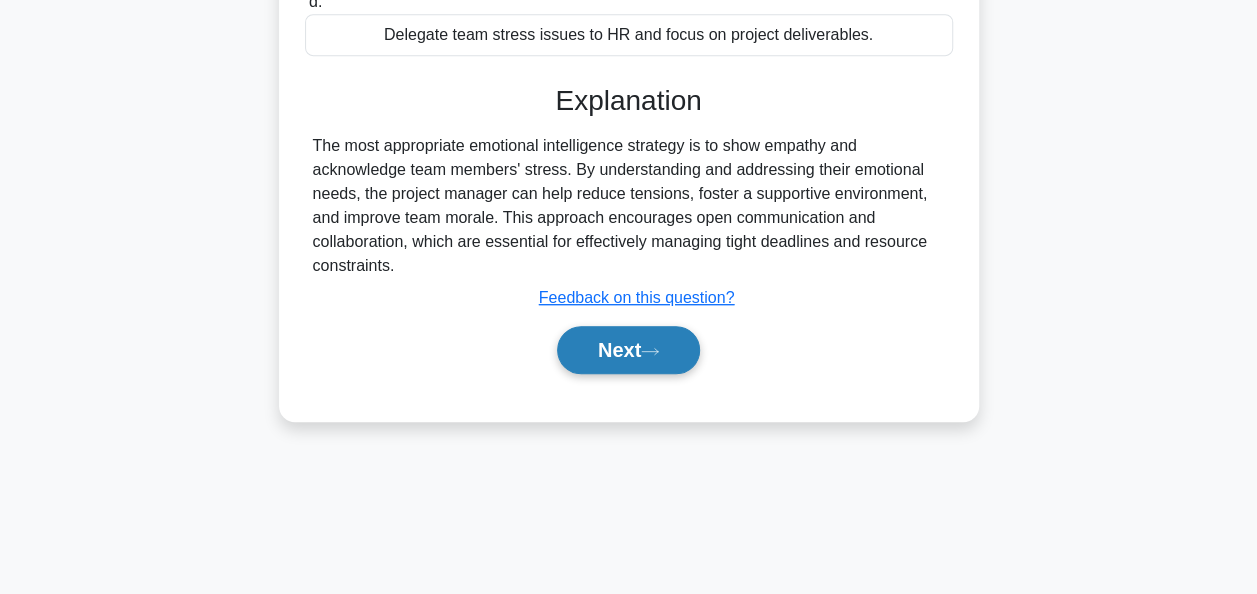 scroll, scrollTop: 486, scrollLeft: 0, axis: vertical 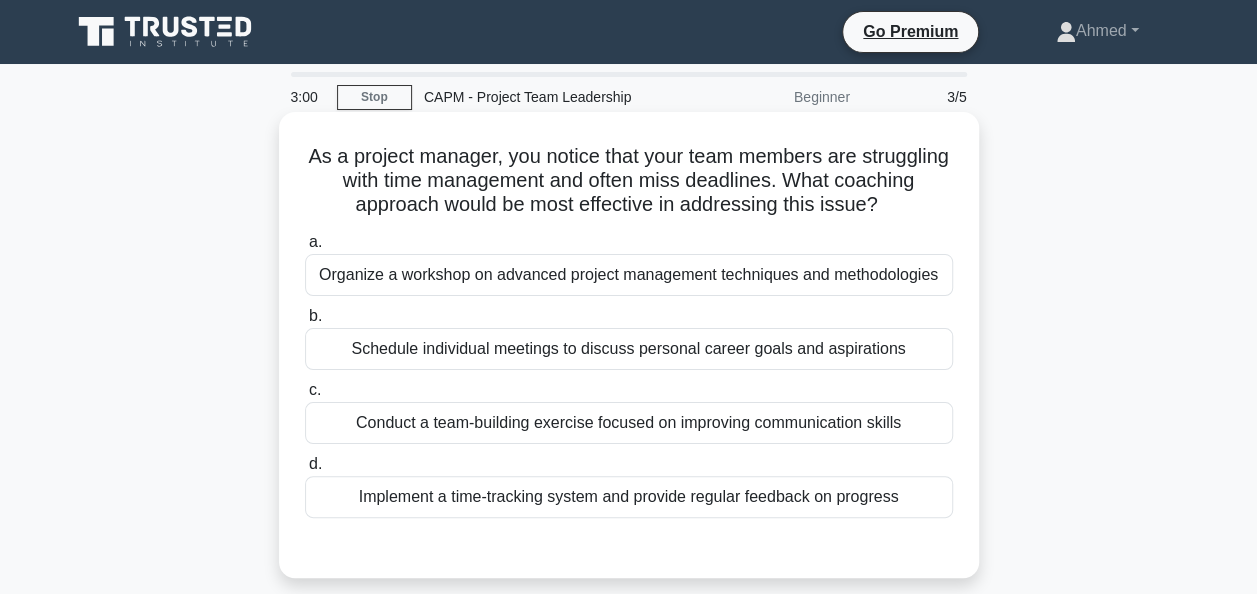 click on "Implement a time-tracking system and provide regular feedback on progress" at bounding box center (629, 497) 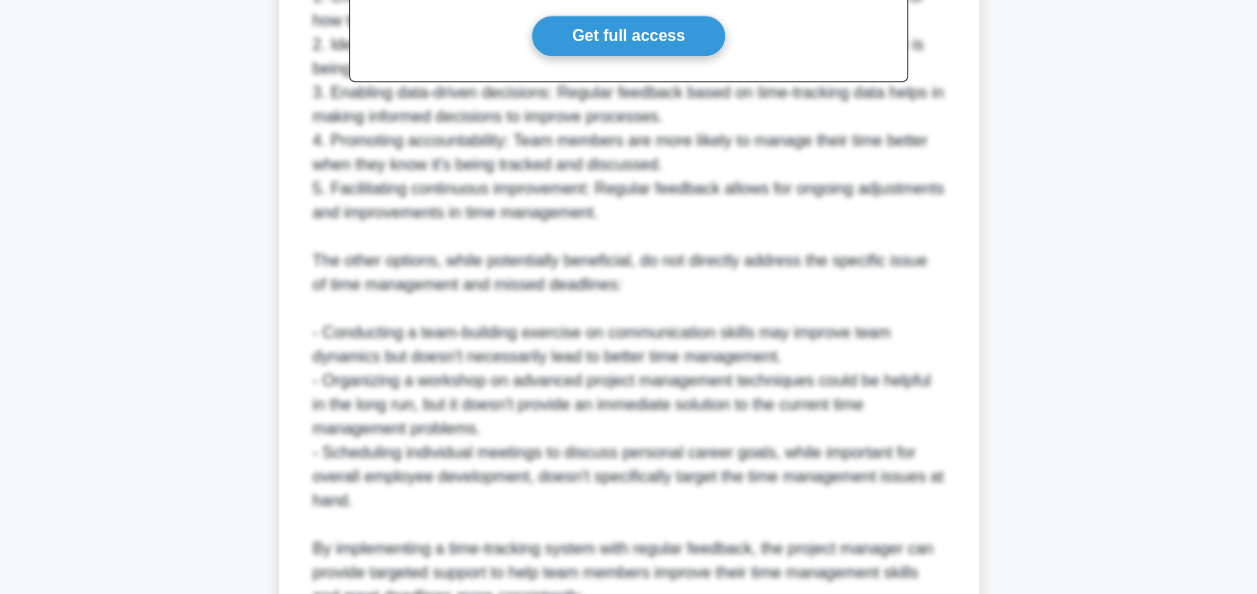 scroll, scrollTop: 706, scrollLeft: 0, axis: vertical 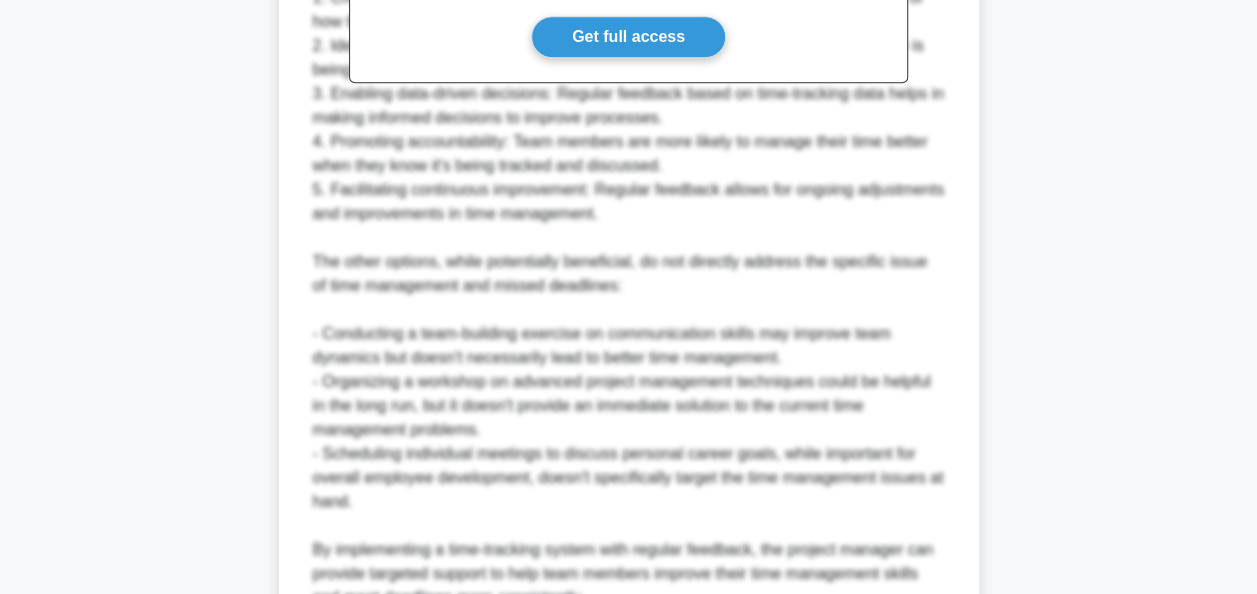 click on "The most effective coaching approach for addressing time management issues and missed deadlines is to implement a time-tracking system and provide regular feedback on progress. This approach directly tackles the root cause of the problem by: 1. Creating awareness: A time-tracking system helps team members become aware of how they're spending their time. 2. Identifying bottlenecks: It allows the project manager to pinpoint areas where time is being wasted or tasks are taking longer than expected. 3. Enabling data-driven decisions: Regular feedback based on time-tracking data helps in making informed decisions to improve processes. 4. Promoting accountability: Team members are more likely to manage their time better when they know it's being tracked and discussed. 5. Facilitating continuous improvement: Regular feedback allows for ongoing adjustments and improvements in time management." at bounding box center (629, 250) 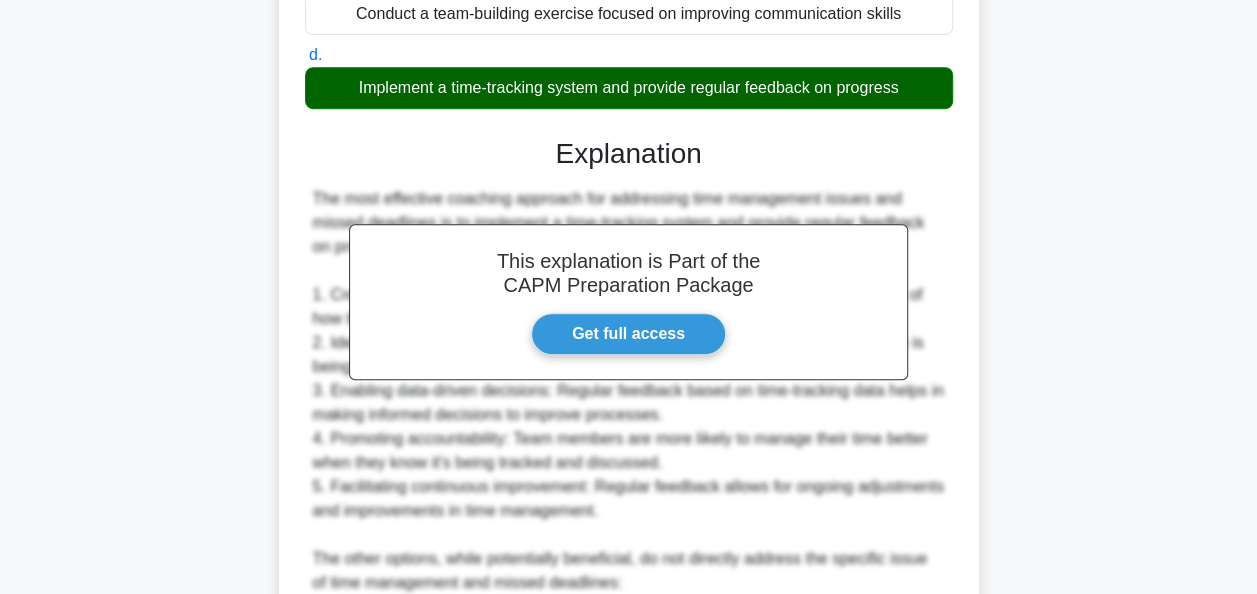 scroll, scrollTop: 406, scrollLeft: 0, axis: vertical 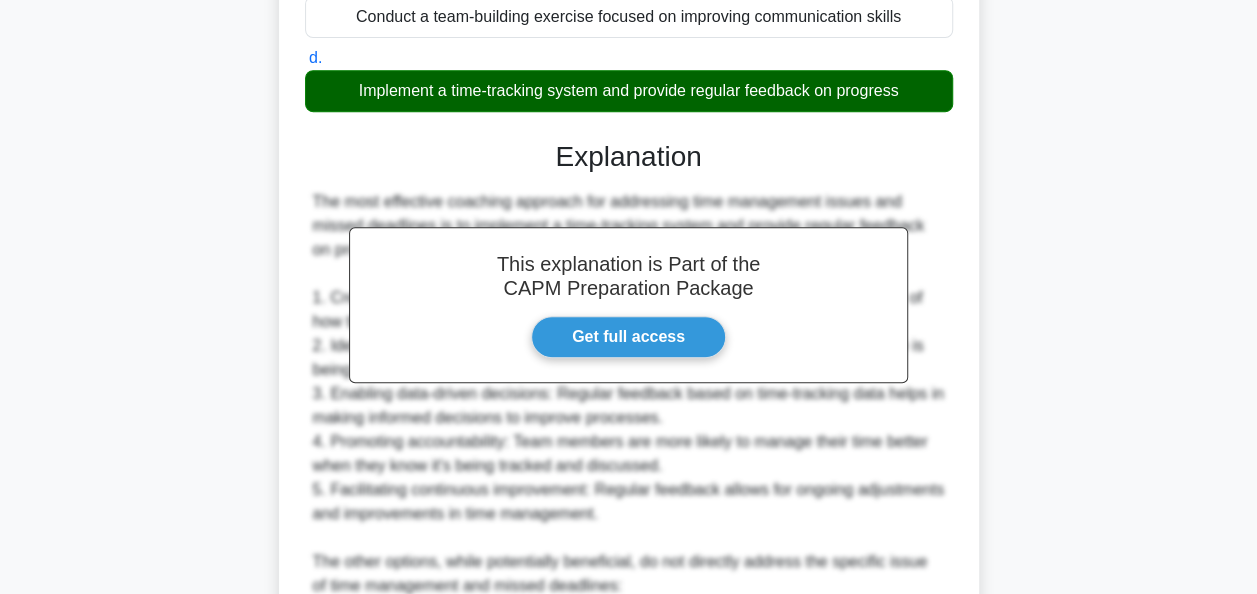 click on "The most effective coaching approach for addressing time management issues and missed deadlines is to implement a time-tracking system and provide regular feedback on progress. This approach directly tackles the root cause of the problem by: 1. Creating awareness: A time-tracking system helps team members become aware of how they're spending their time. 2. Identifying bottlenecks: It allows the project manager to pinpoint areas where time is being wasted or tasks are taking longer than expected. 3. Enabling data-driven decisions: Regular feedback based on time-tracking data helps in making informed decisions to improve processes. 4. Promoting accountability: Team members are more likely to manage their time better when they know it's being tracked and discussed. 5. Facilitating continuous improvement: Regular feedback allows for ongoing adjustments and improvements in time management." at bounding box center [629, 550] 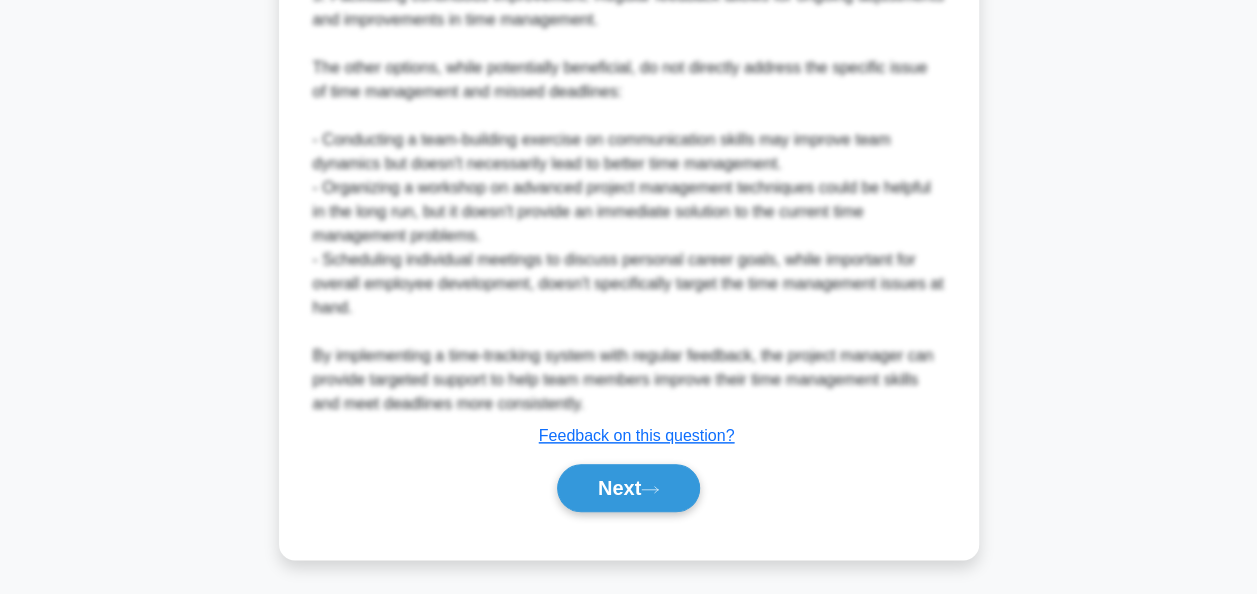 scroll, scrollTop: 900, scrollLeft: 0, axis: vertical 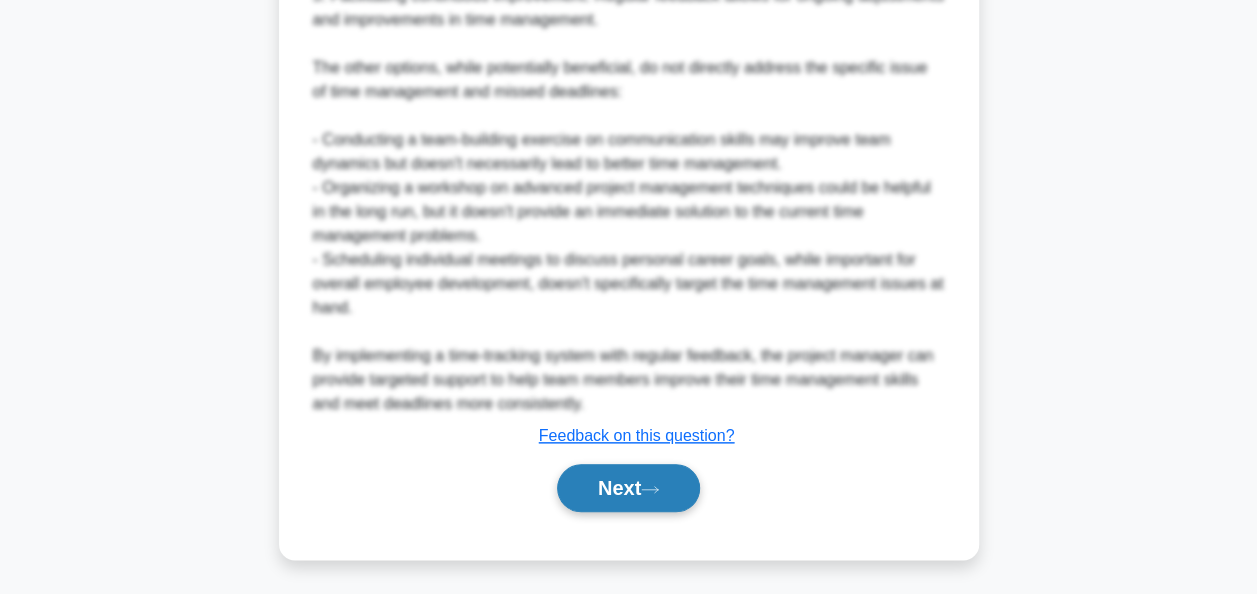 click on "Next" at bounding box center (628, 488) 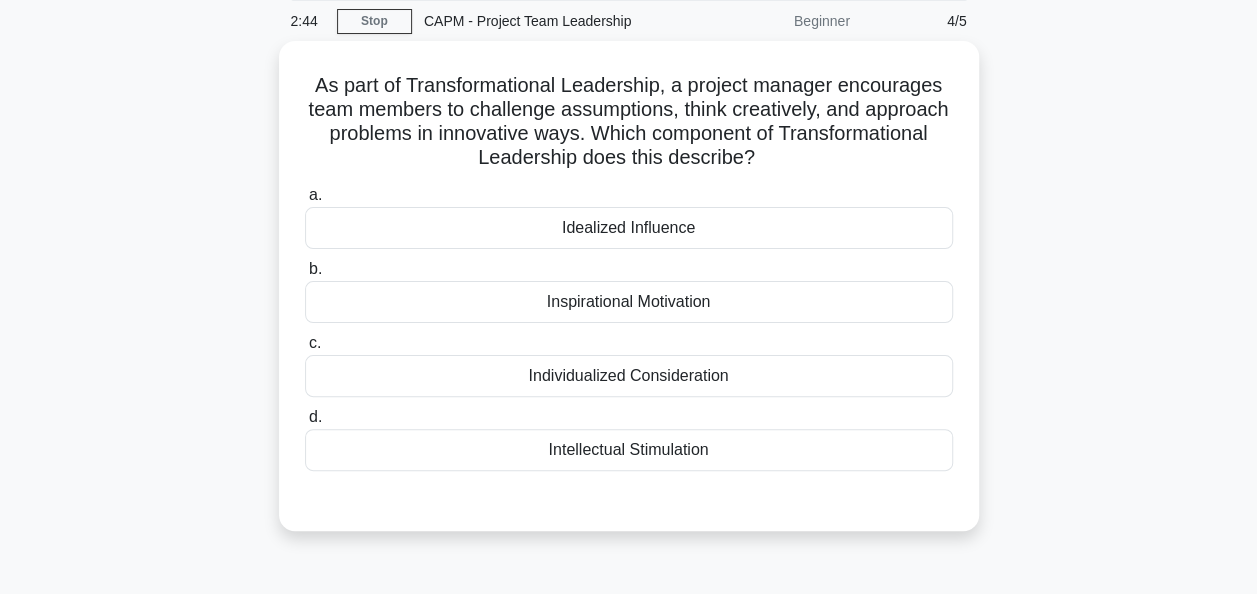 scroll, scrollTop: 0, scrollLeft: 0, axis: both 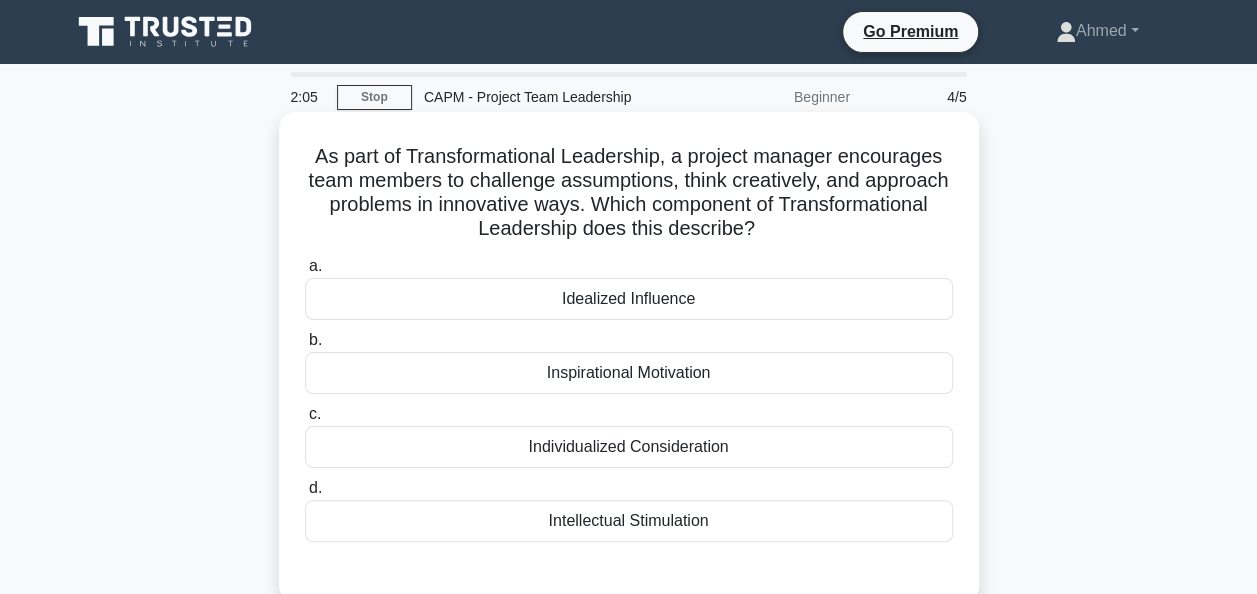 click on "Inspirational Motivation" at bounding box center (629, 373) 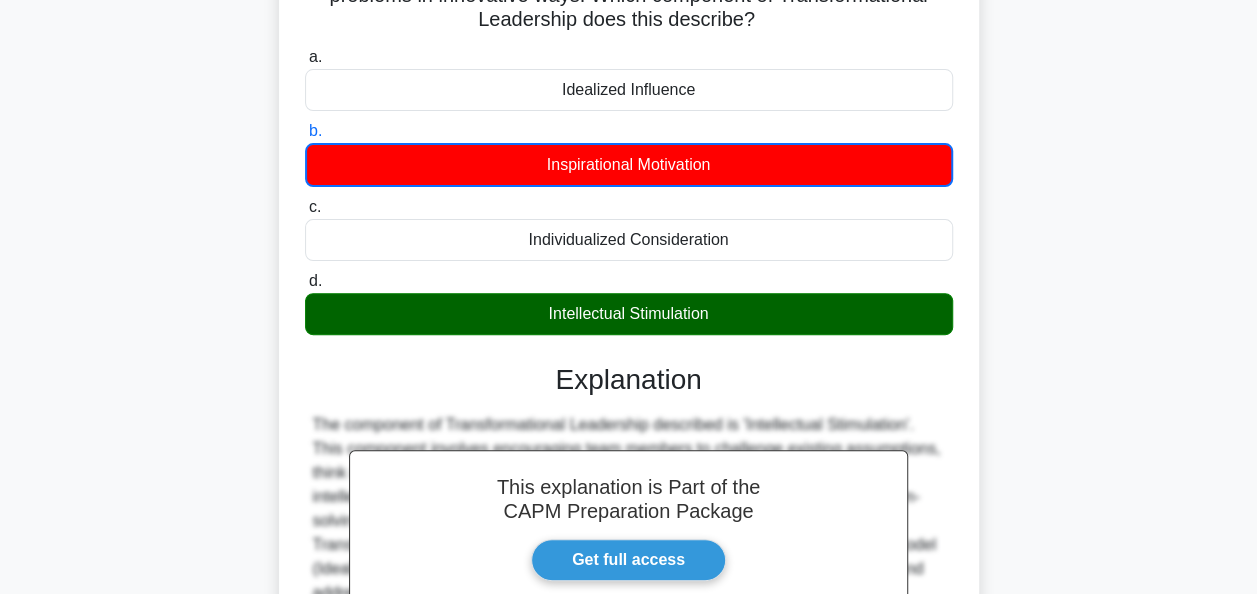 scroll, scrollTop: 486, scrollLeft: 0, axis: vertical 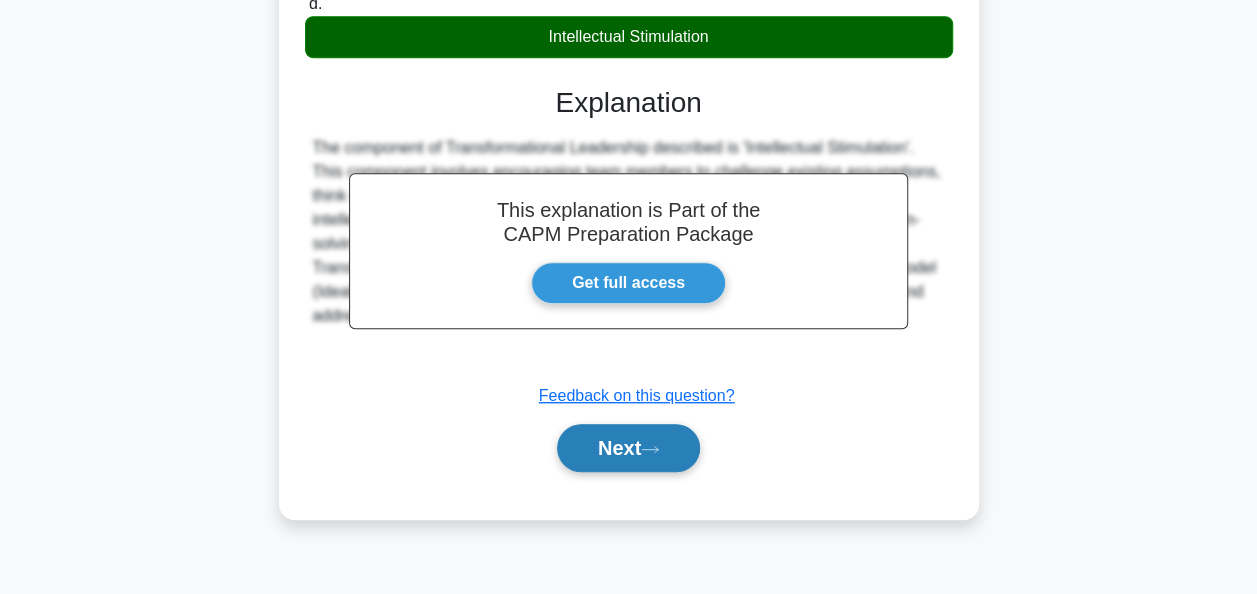 click on "Next" at bounding box center [628, 448] 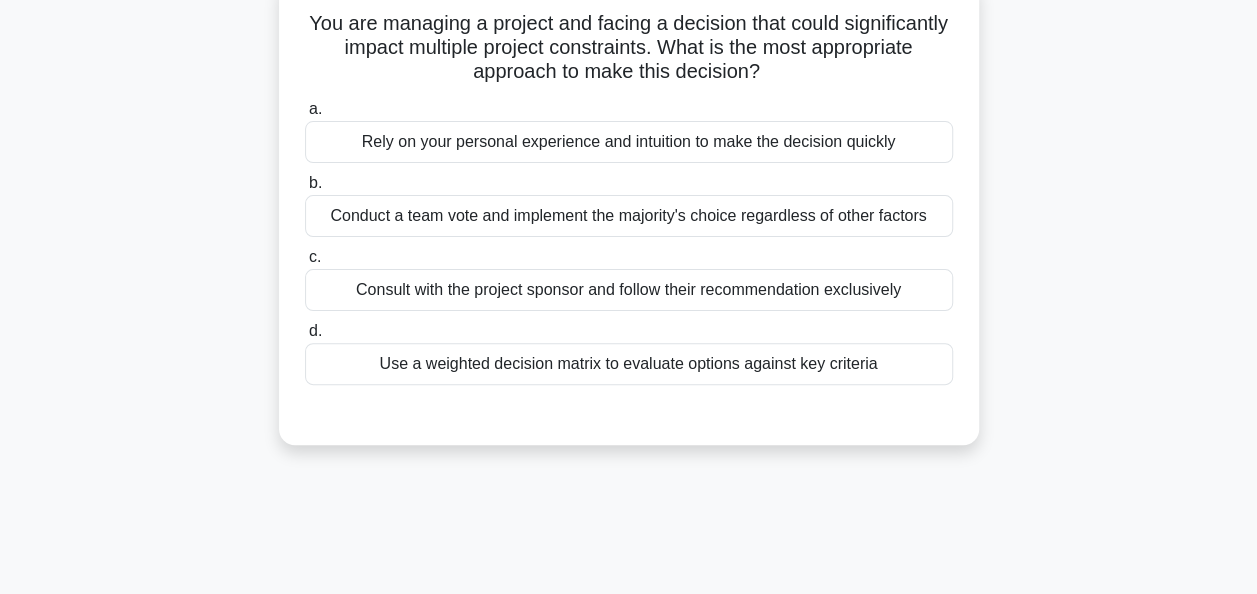 scroll, scrollTop: 0, scrollLeft: 0, axis: both 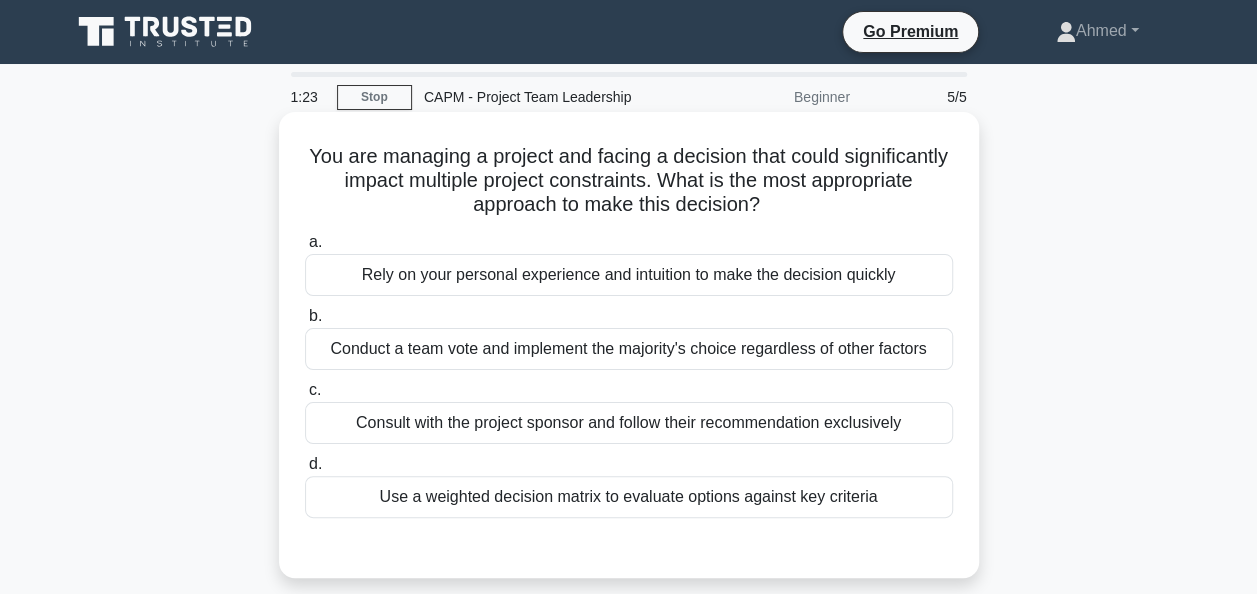 click on "Use a weighted decision matrix to evaluate options against key criteria" at bounding box center (629, 497) 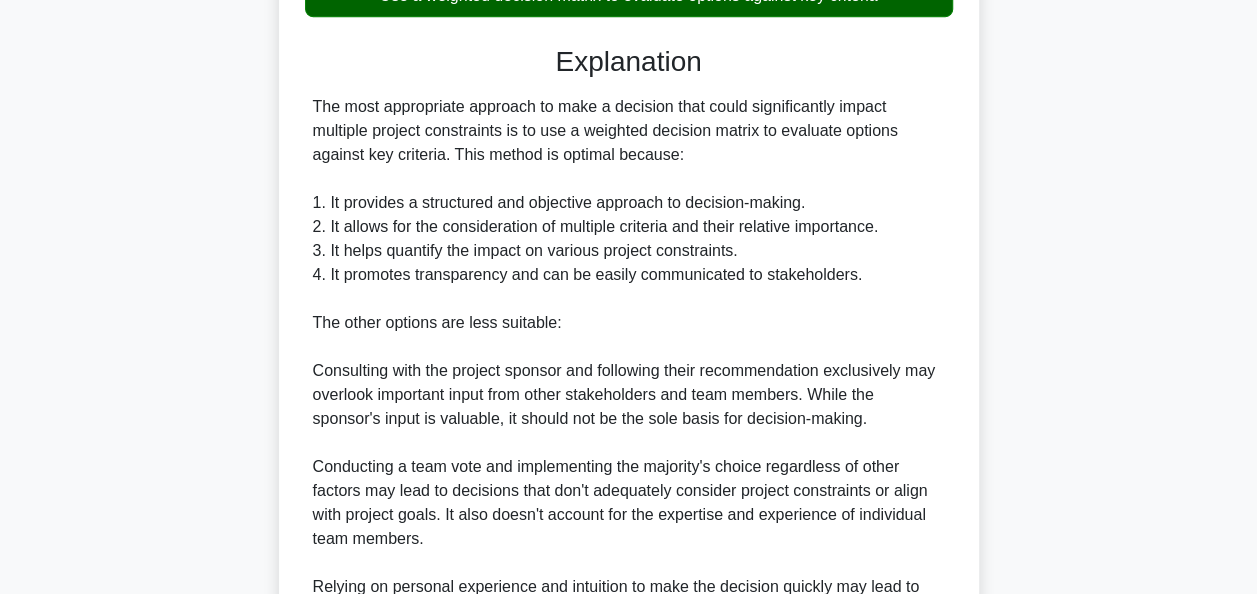 scroll, scrollTop: 804, scrollLeft: 0, axis: vertical 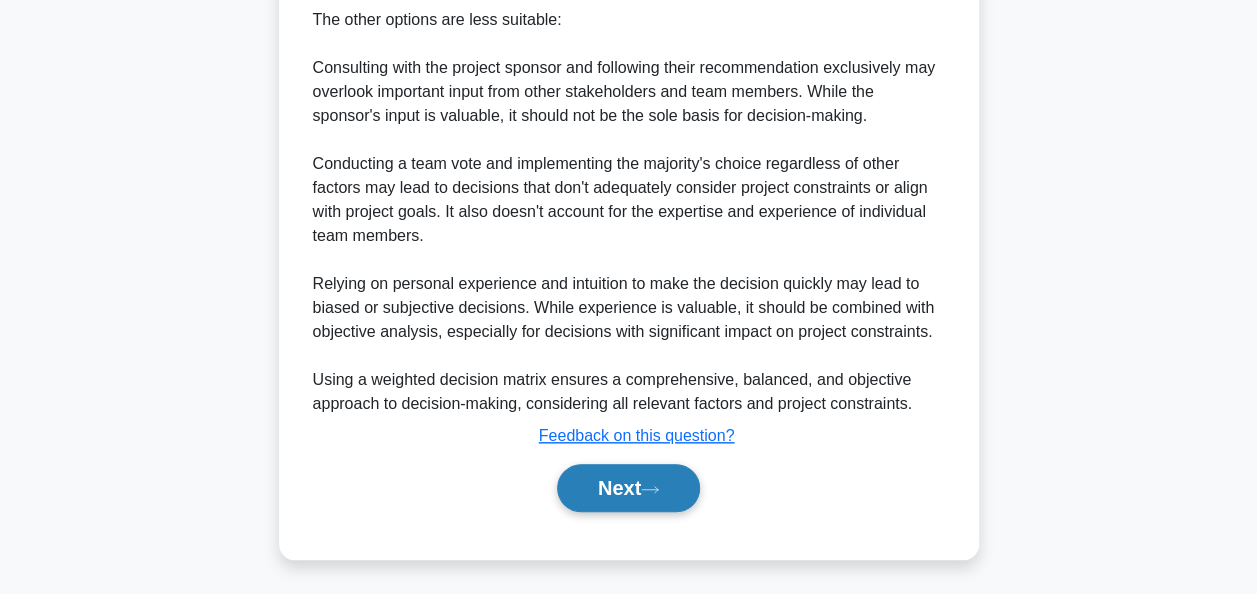 click on "Next" at bounding box center [628, 488] 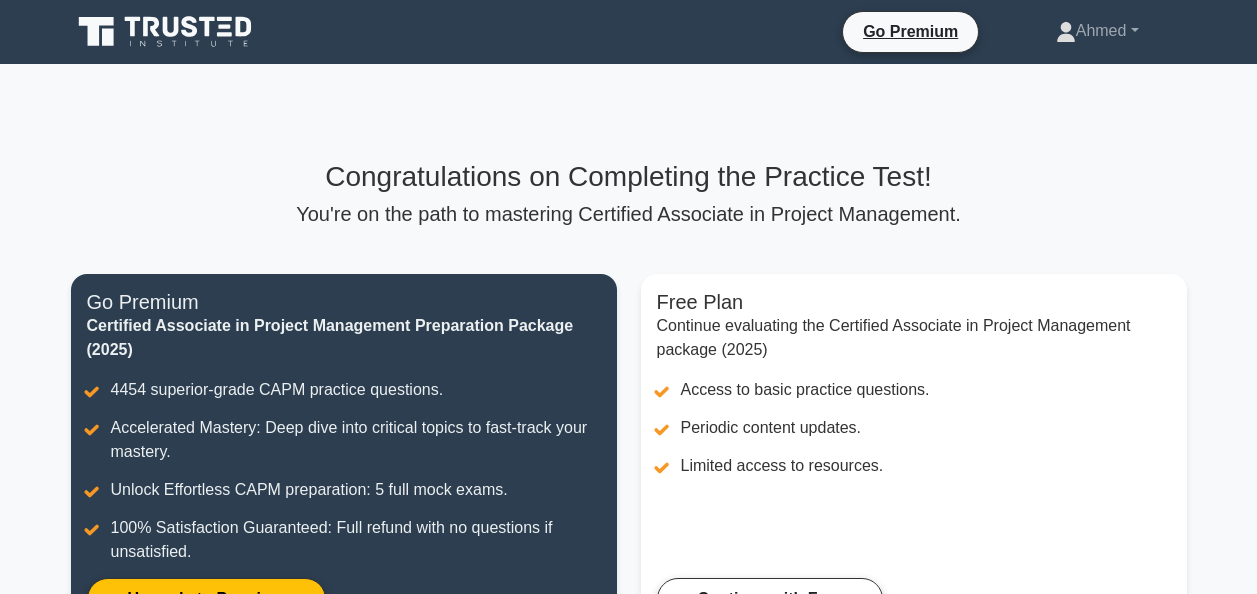 scroll, scrollTop: 0, scrollLeft: 0, axis: both 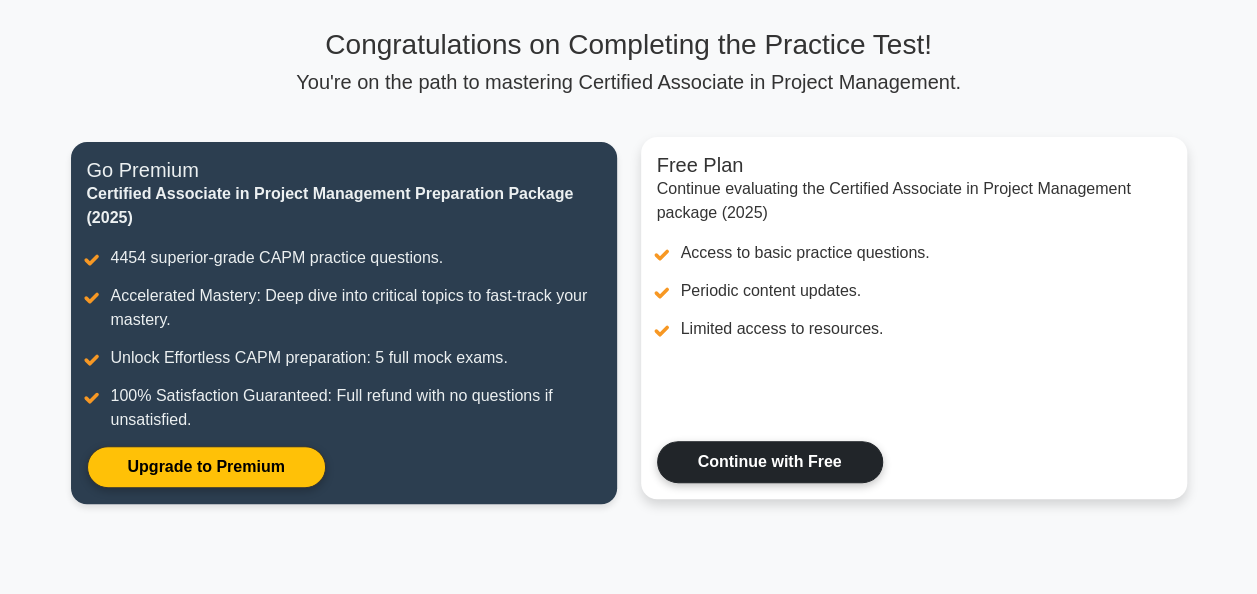 click on "Continue with Free" at bounding box center (770, 462) 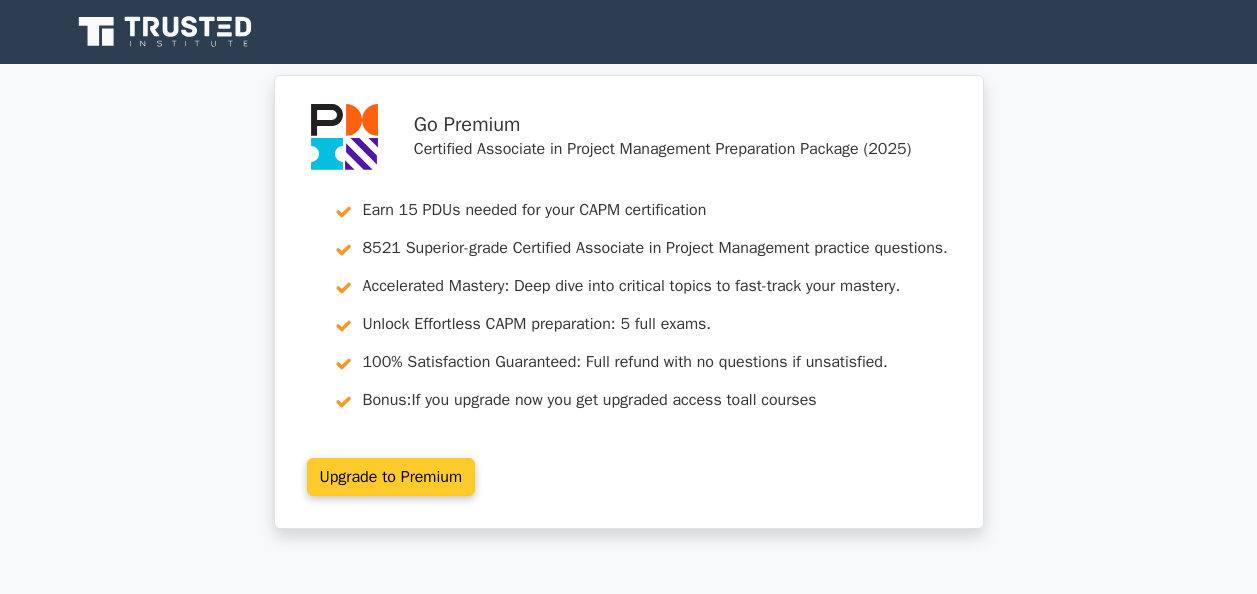 scroll, scrollTop: 0, scrollLeft: 0, axis: both 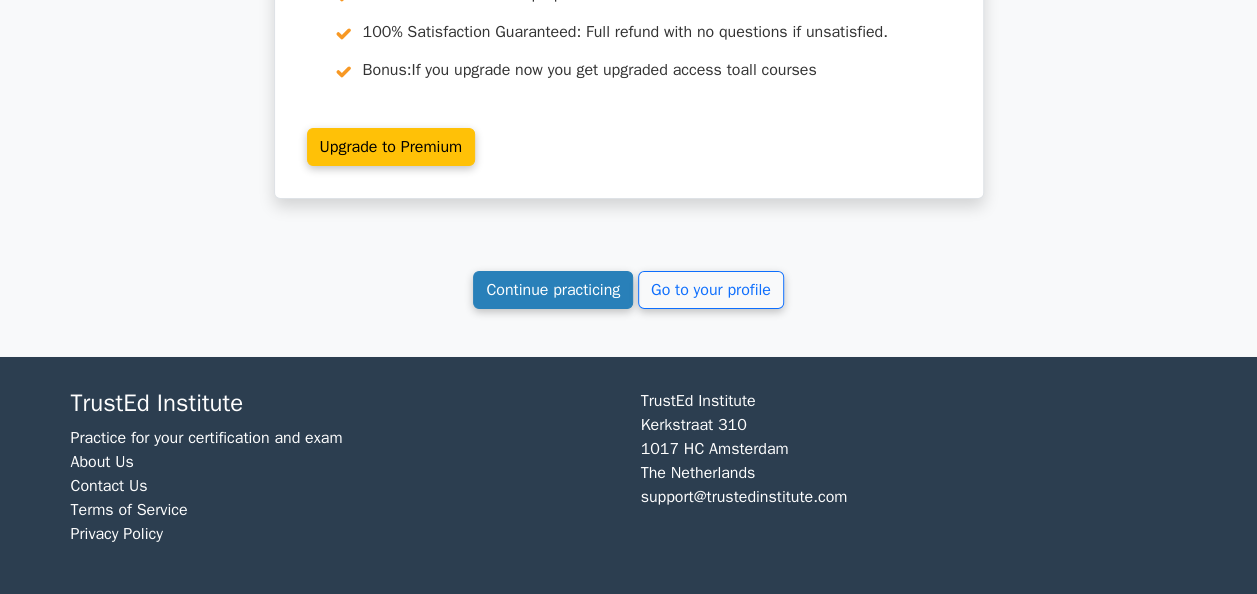 click on "Continue practicing" at bounding box center [553, 290] 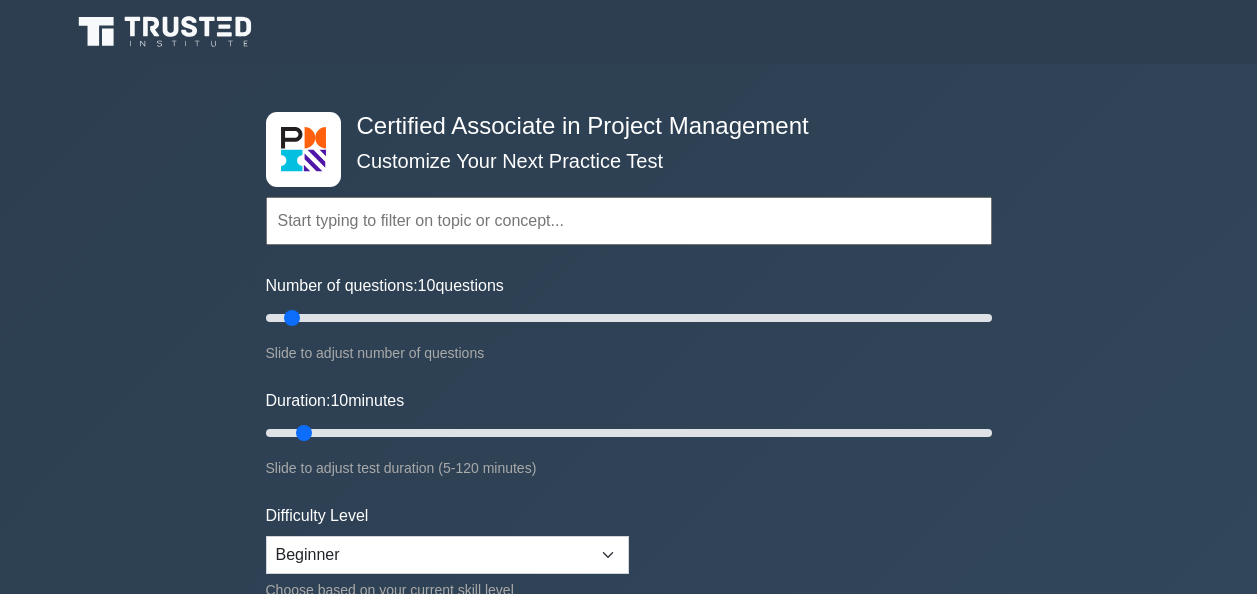 scroll, scrollTop: 0, scrollLeft: 0, axis: both 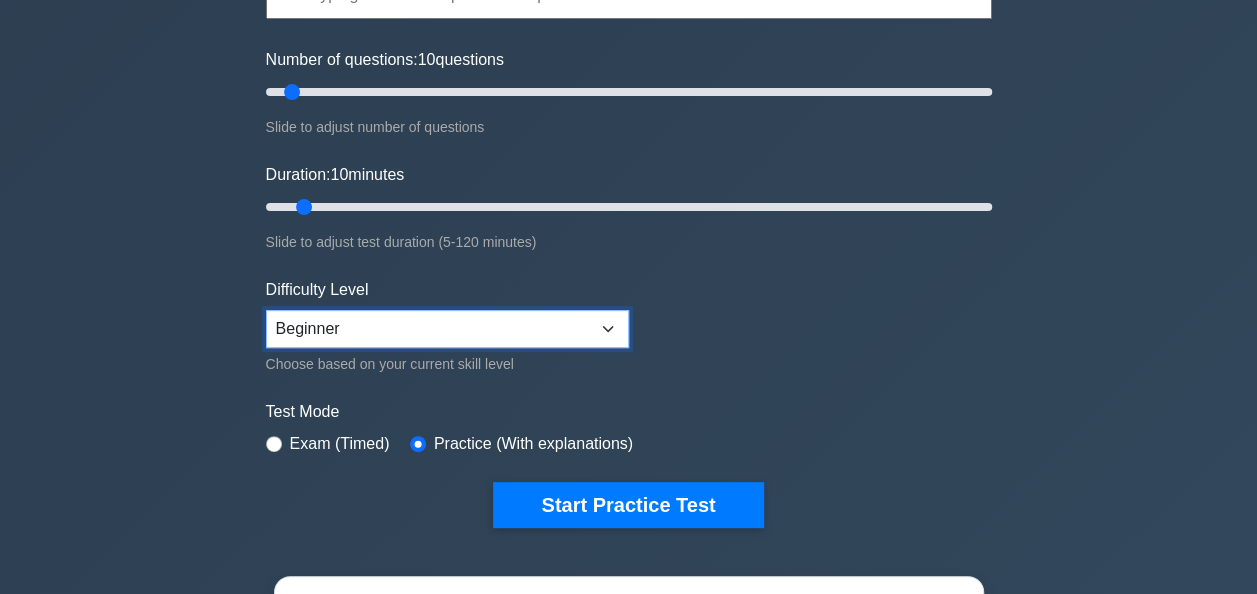 click on "Beginner
Intermediate
Expert" at bounding box center (447, 329) 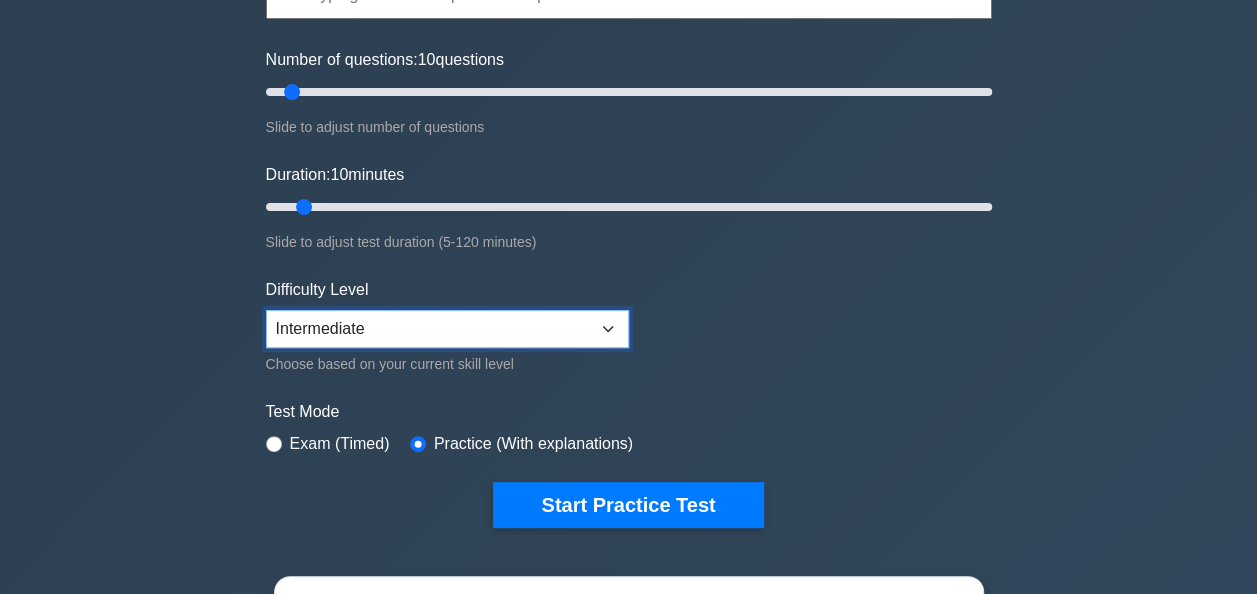 click on "Beginner
Intermediate
Expert" at bounding box center (447, 329) 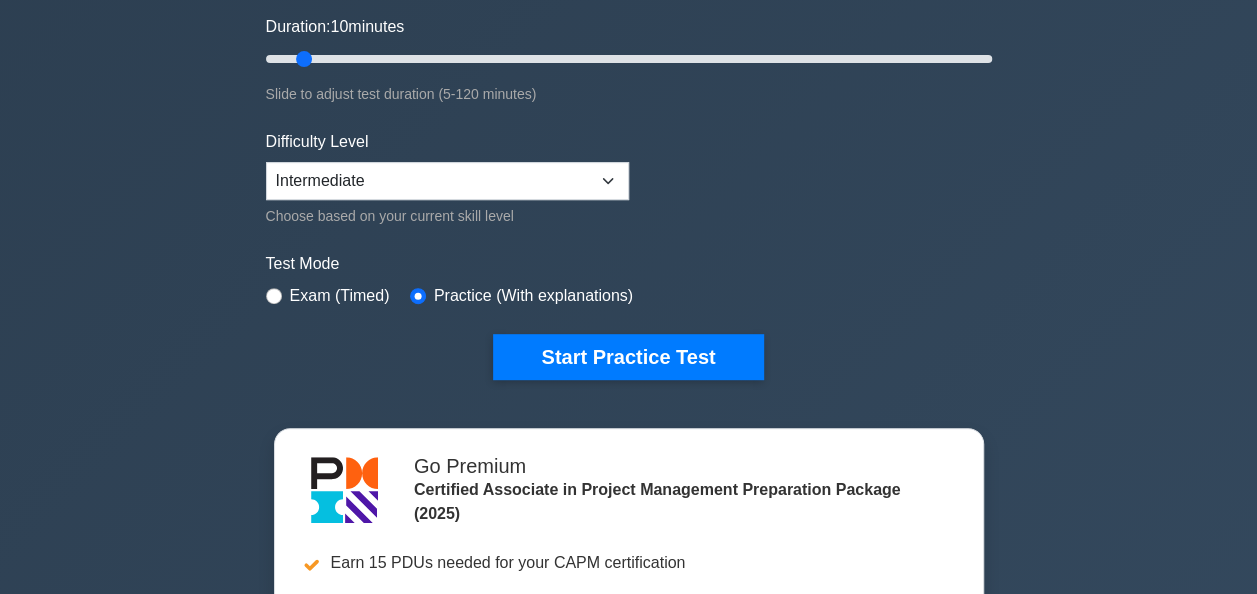 click on "Exam (Timed)" at bounding box center (340, 296) 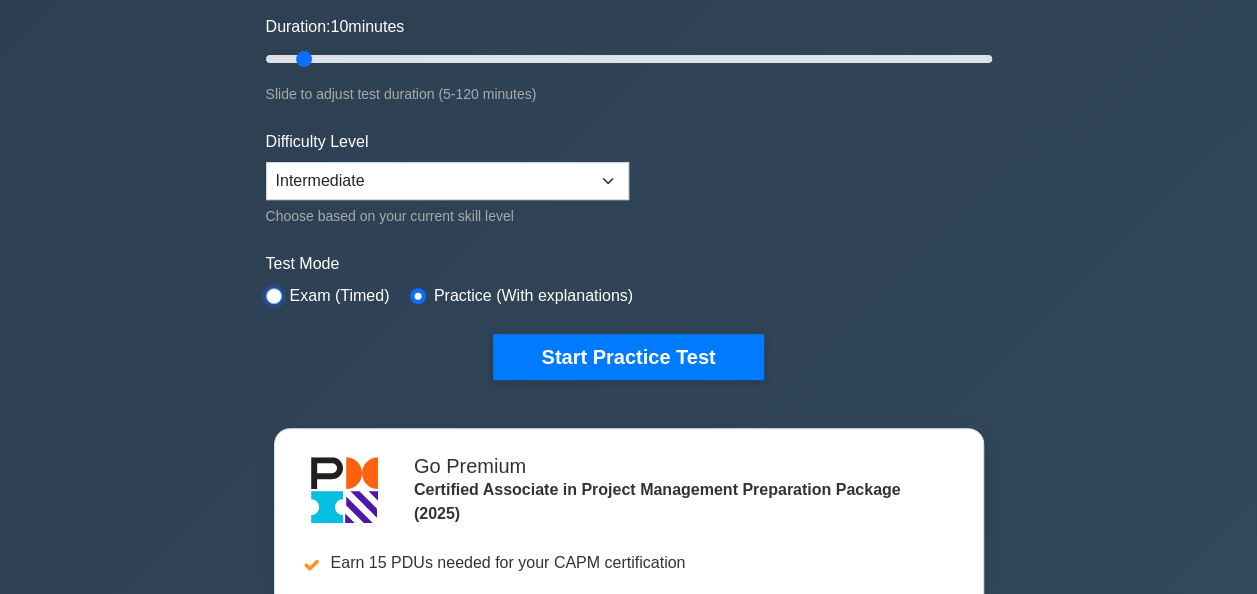 click at bounding box center [274, 296] 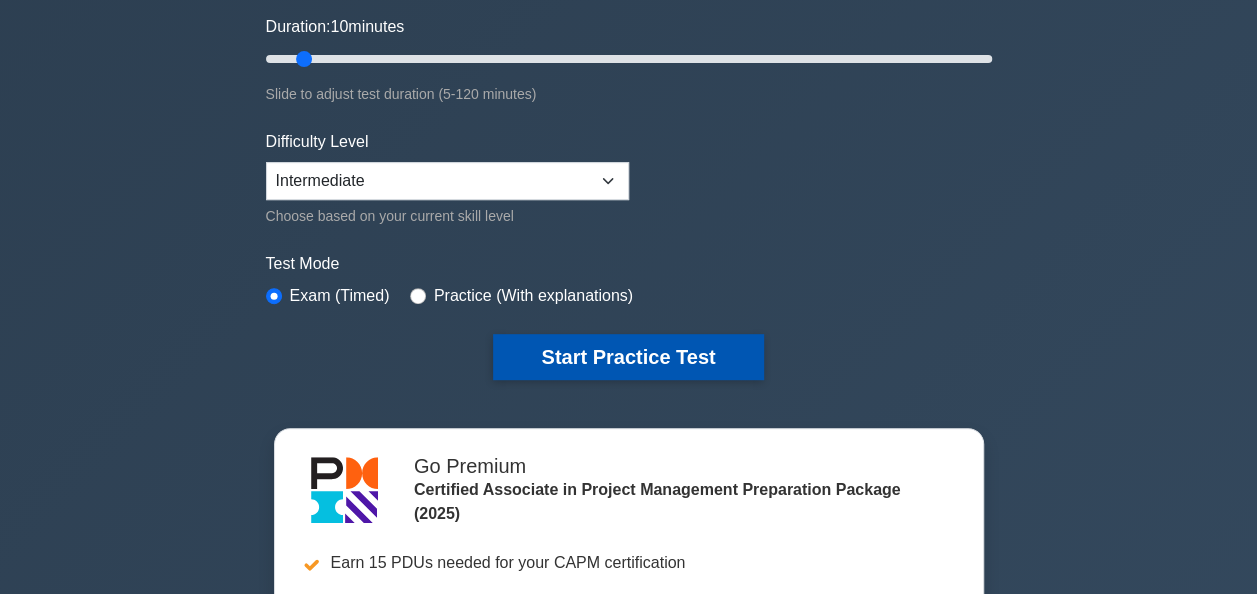 click on "Start Practice Test" at bounding box center (628, 357) 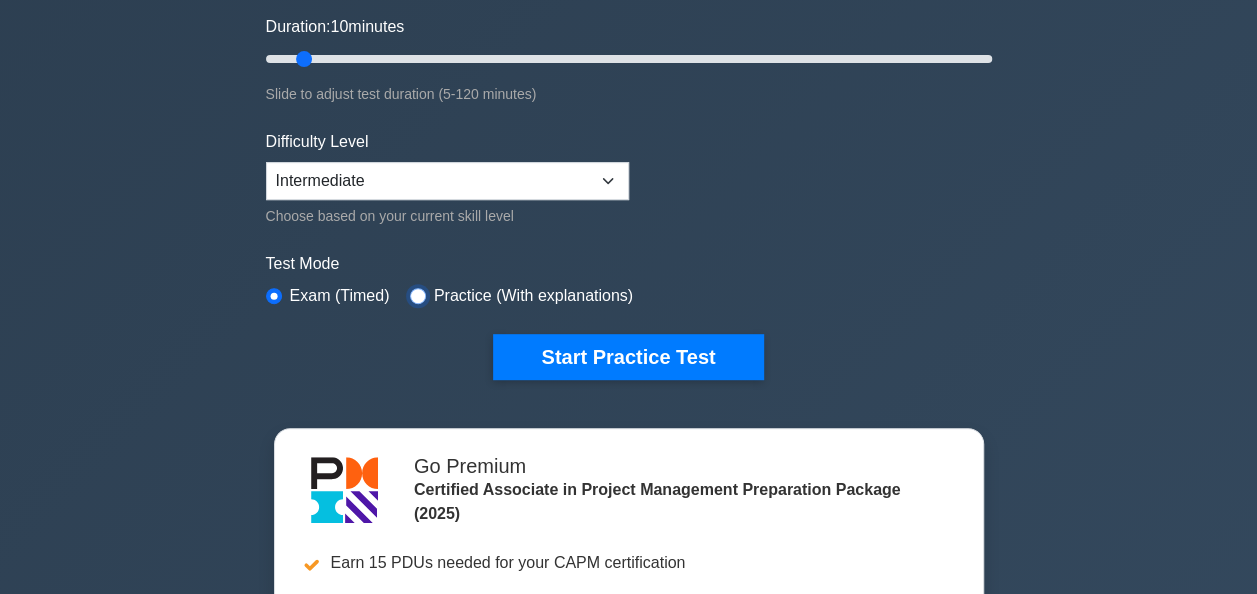 click at bounding box center (418, 296) 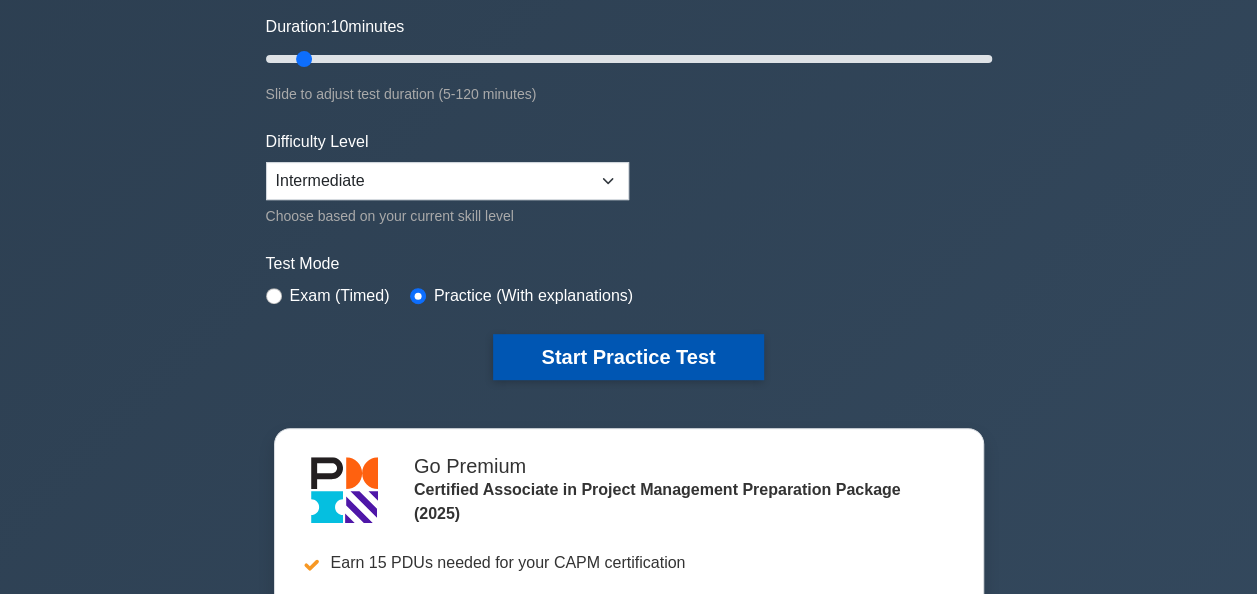 click on "Start Practice Test" at bounding box center (628, 357) 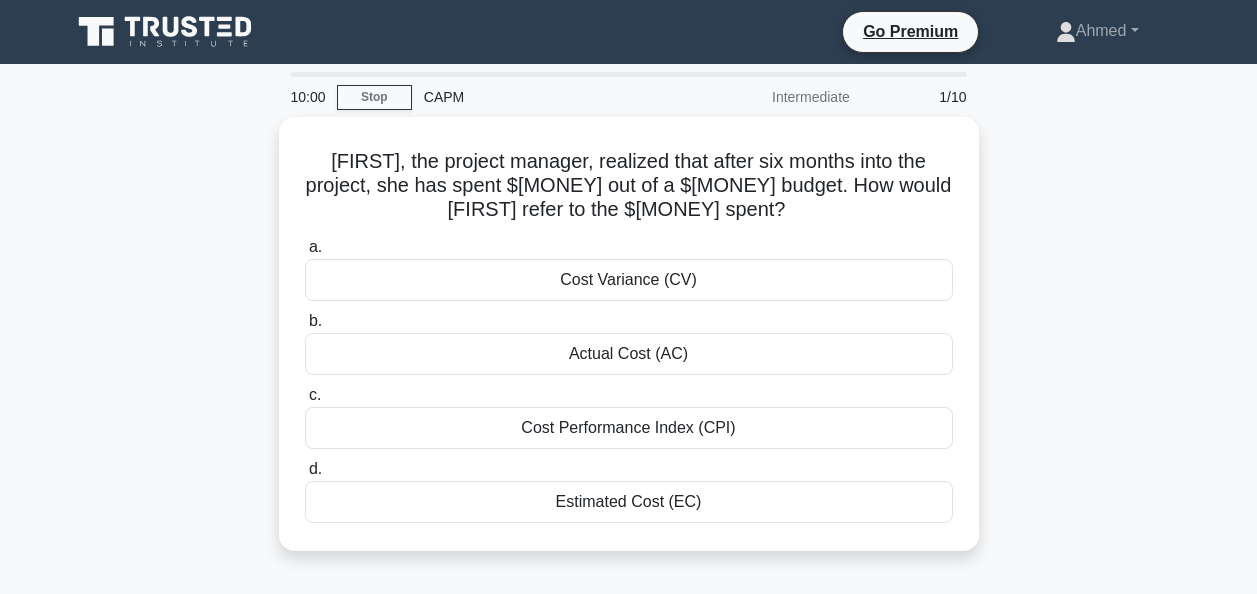 scroll, scrollTop: 0, scrollLeft: 0, axis: both 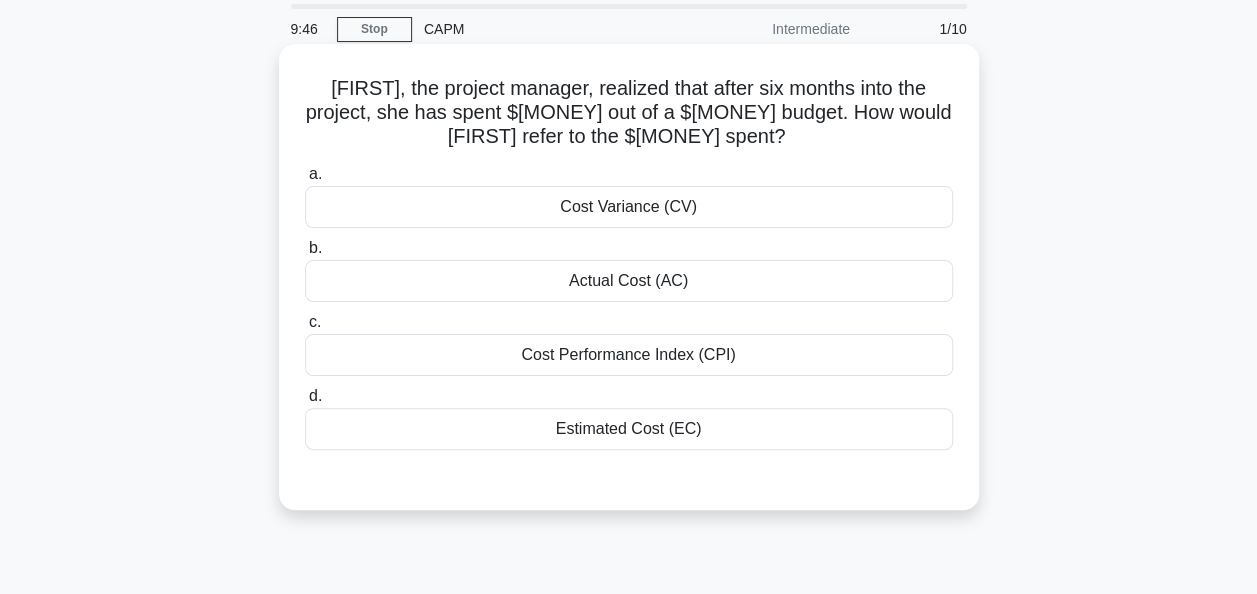 click on "Cost Performance Index (CPI)" at bounding box center [629, 355] 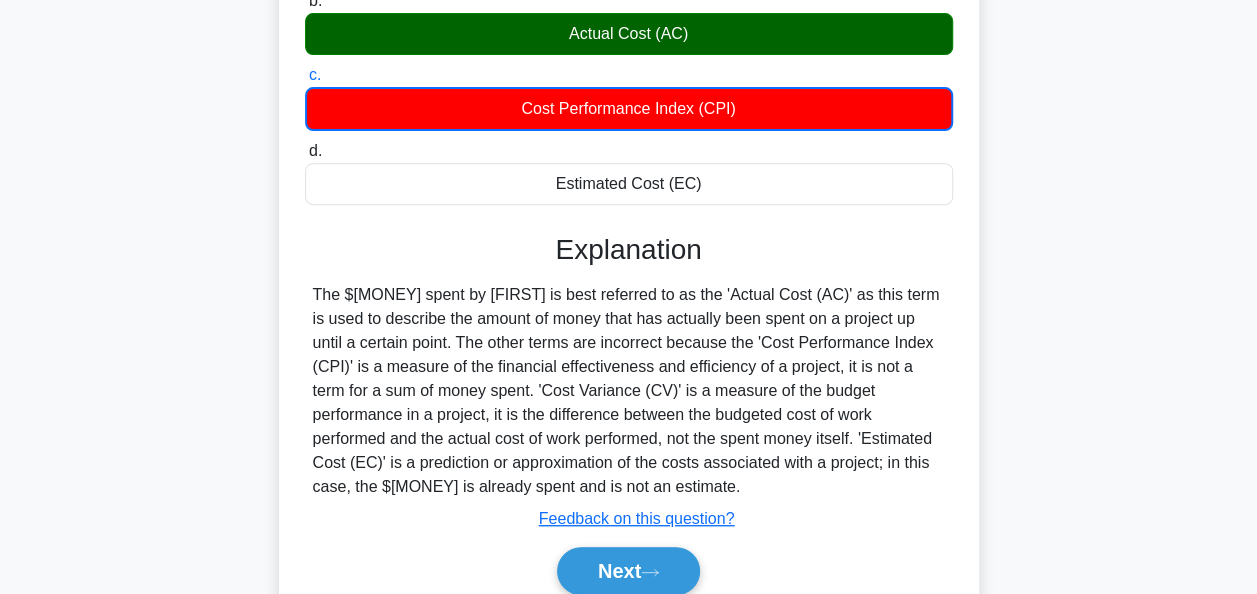 scroll, scrollTop: 388, scrollLeft: 0, axis: vertical 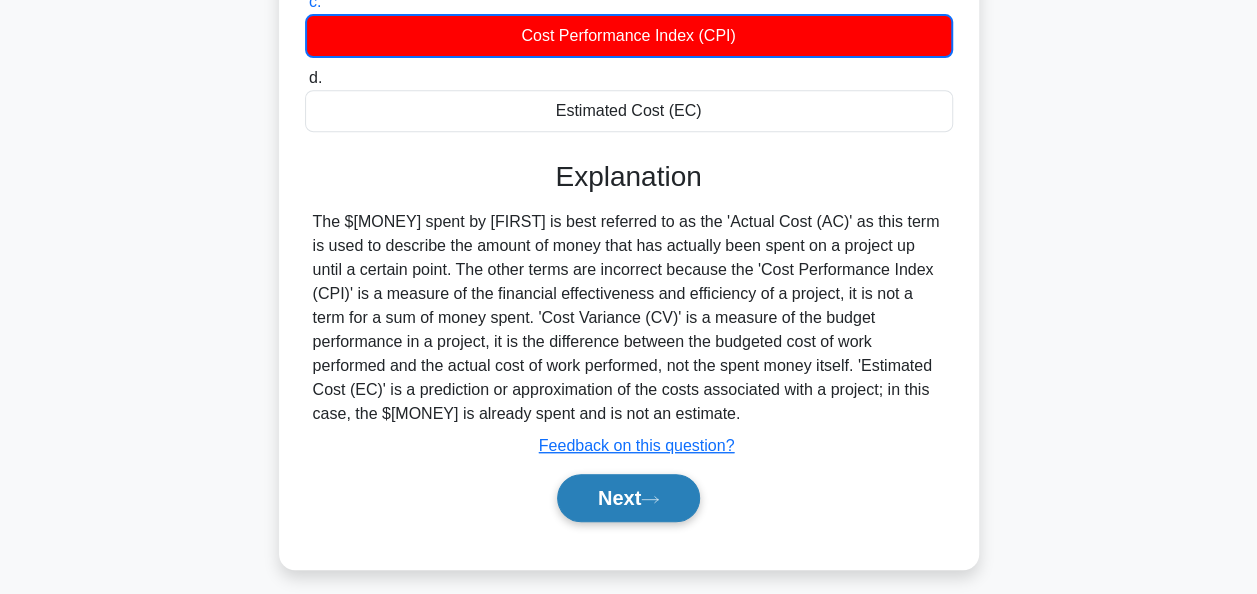 click on "Next" at bounding box center [628, 498] 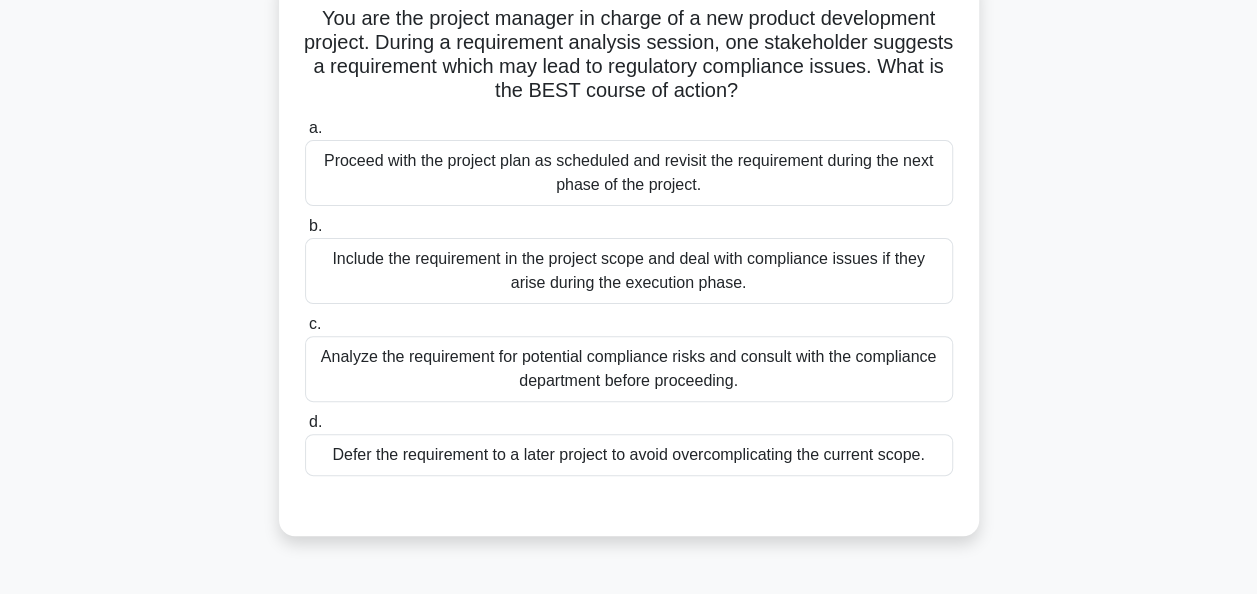 scroll, scrollTop: 146, scrollLeft: 0, axis: vertical 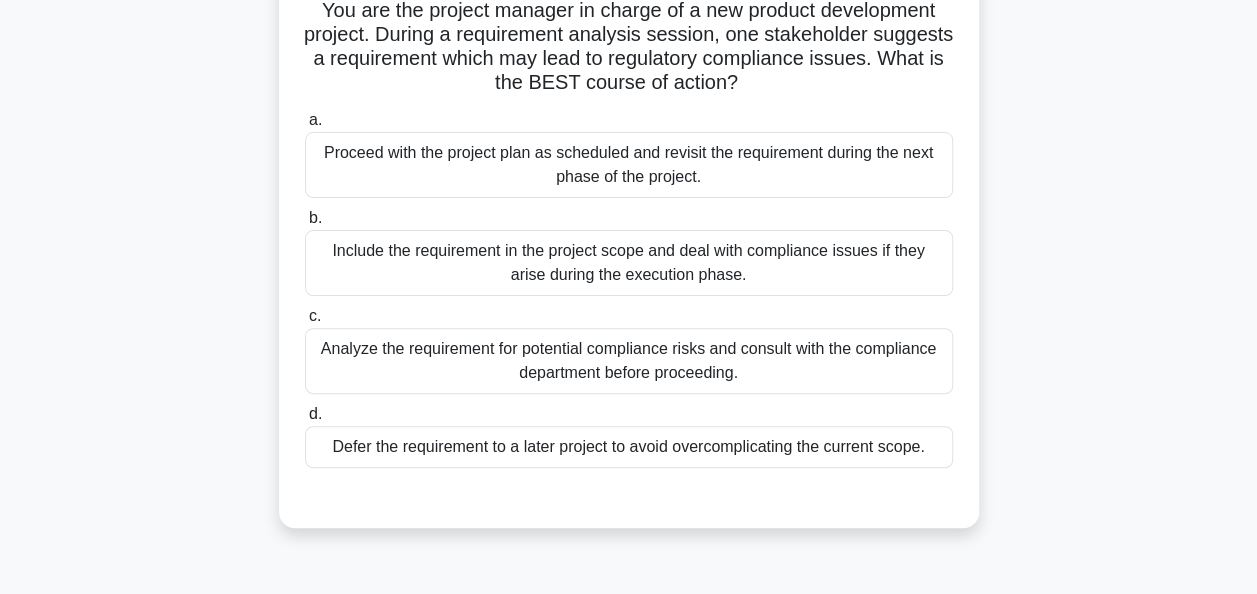 click on "Analyze the requirement for potential compliance risks and consult with the compliance department before proceeding." at bounding box center (629, 361) 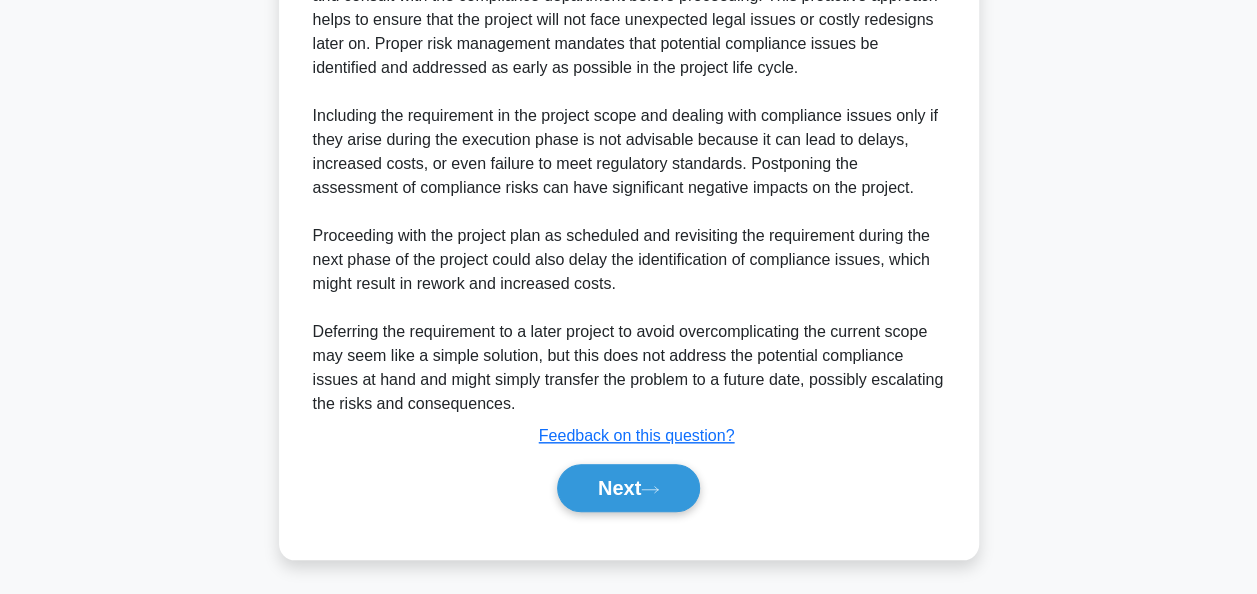 scroll, scrollTop: 756, scrollLeft: 0, axis: vertical 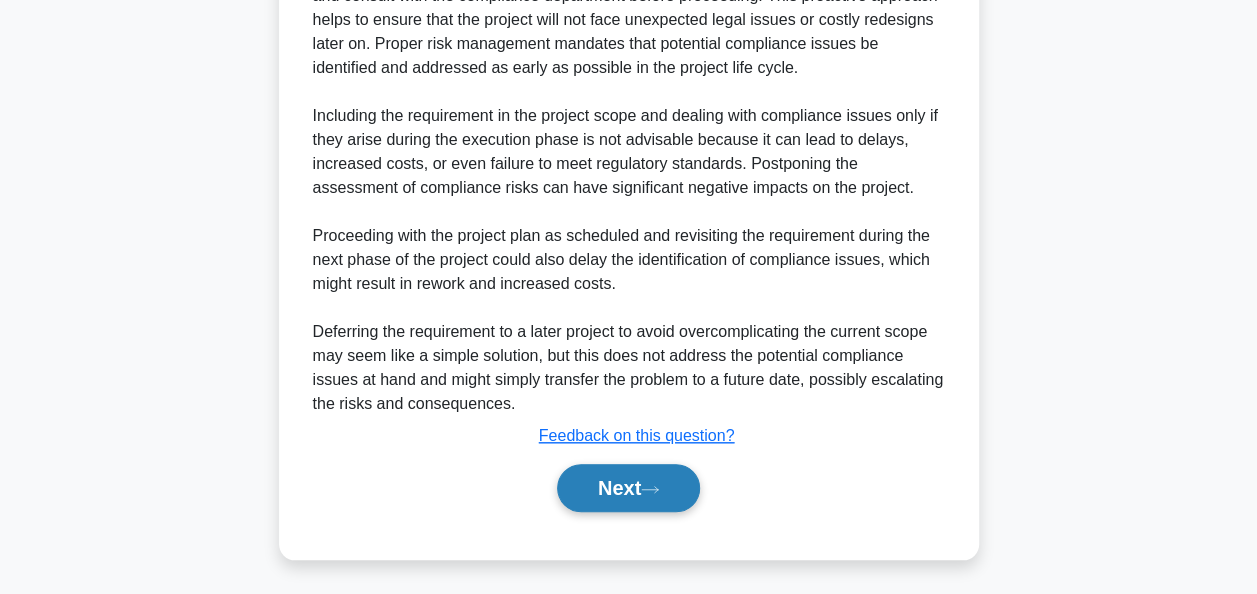 click on "Next" at bounding box center [628, 488] 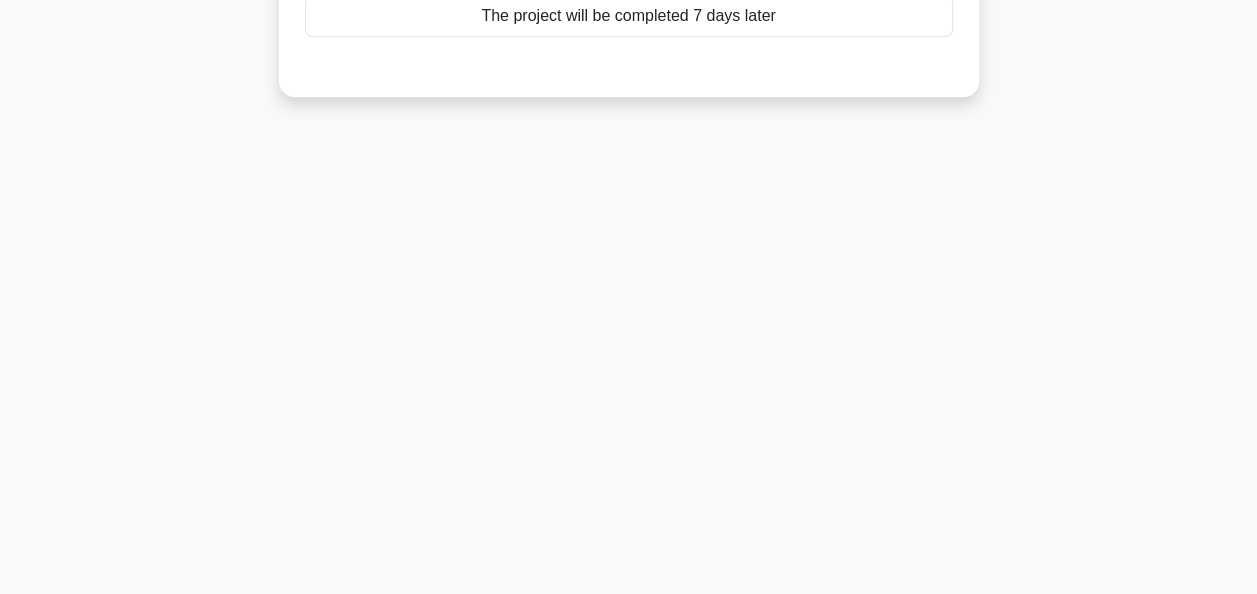 scroll, scrollTop: 0, scrollLeft: 0, axis: both 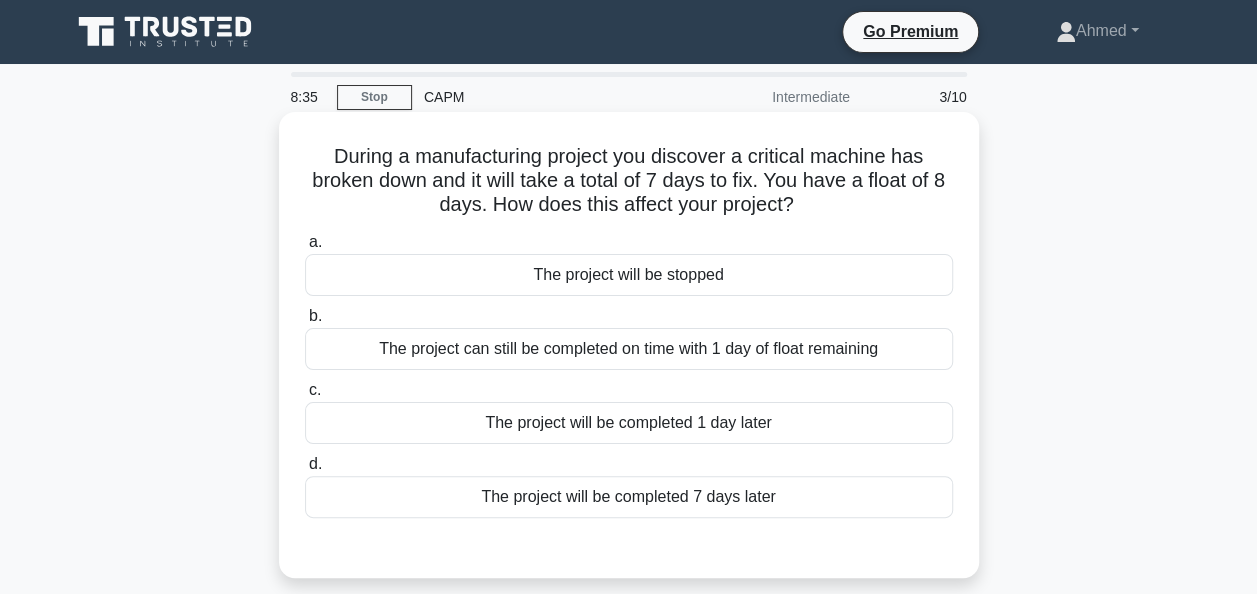 click on "The project can still be completed on time with 1 day of float remaining" at bounding box center (629, 349) 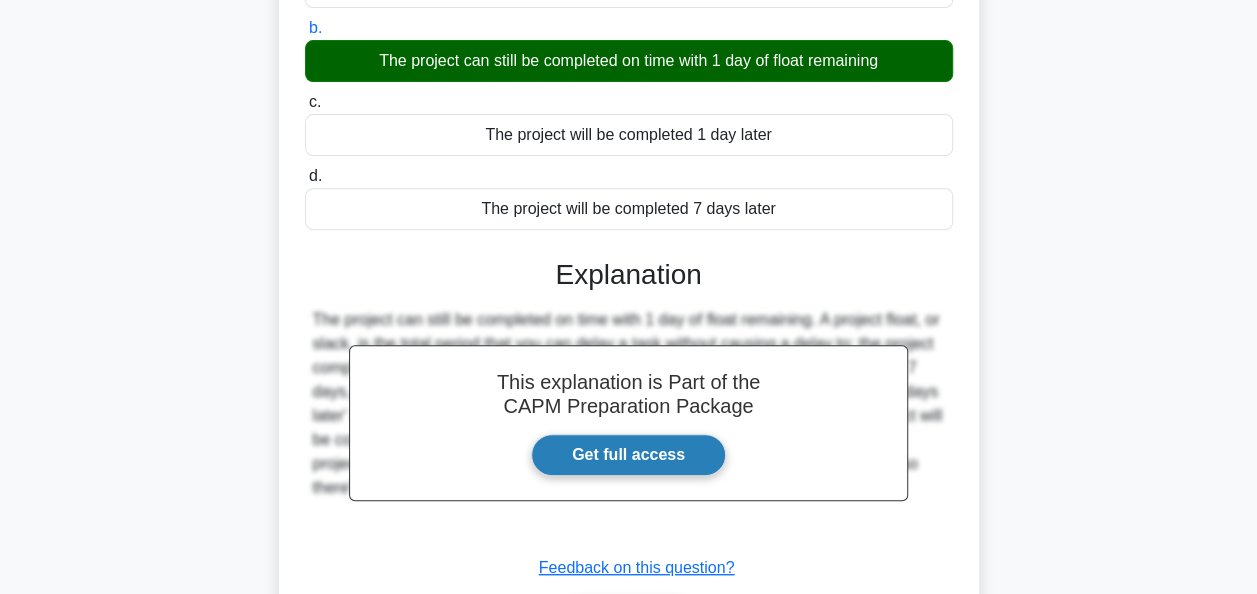 scroll, scrollTop: 486, scrollLeft: 0, axis: vertical 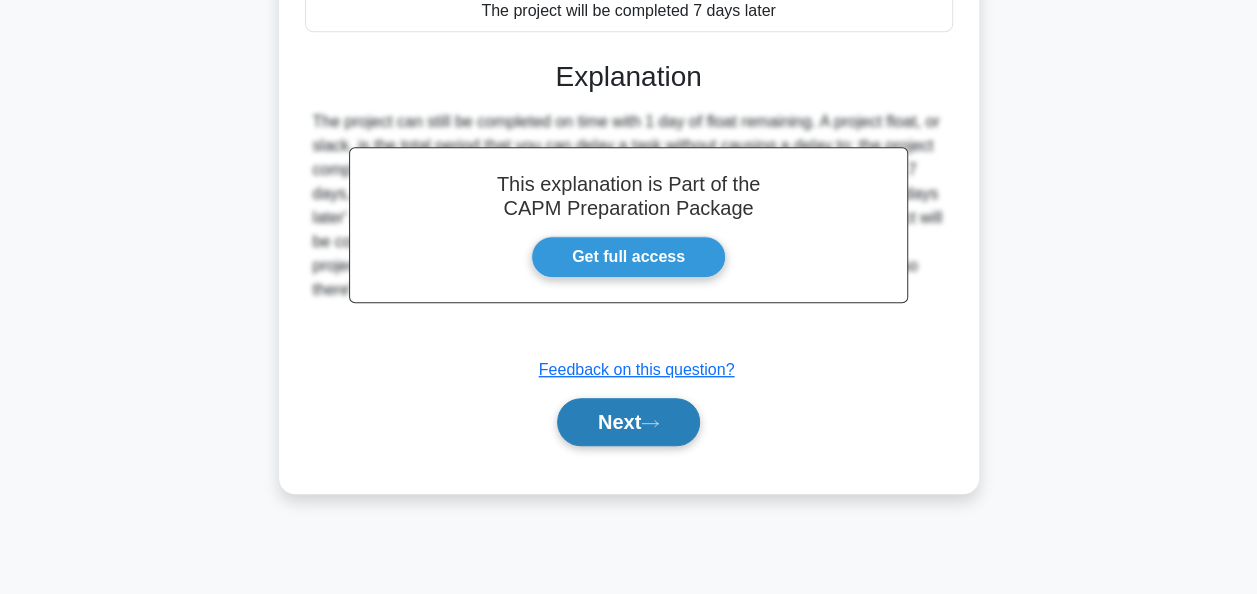 click on "Next" at bounding box center [628, 422] 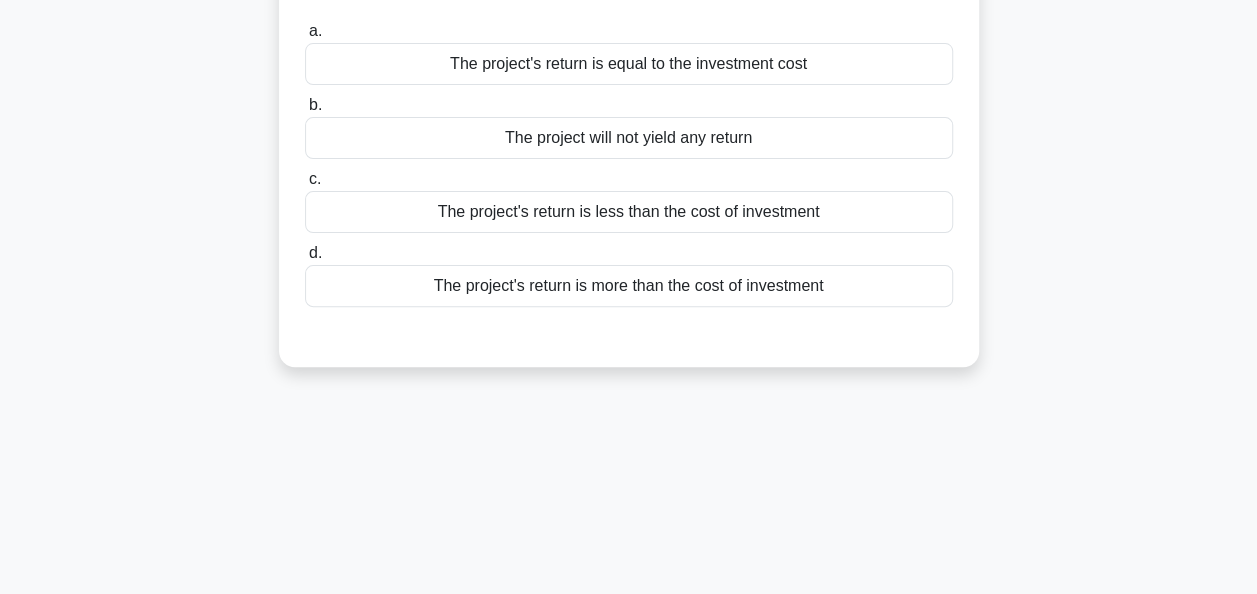 scroll, scrollTop: 0, scrollLeft: 0, axis: both 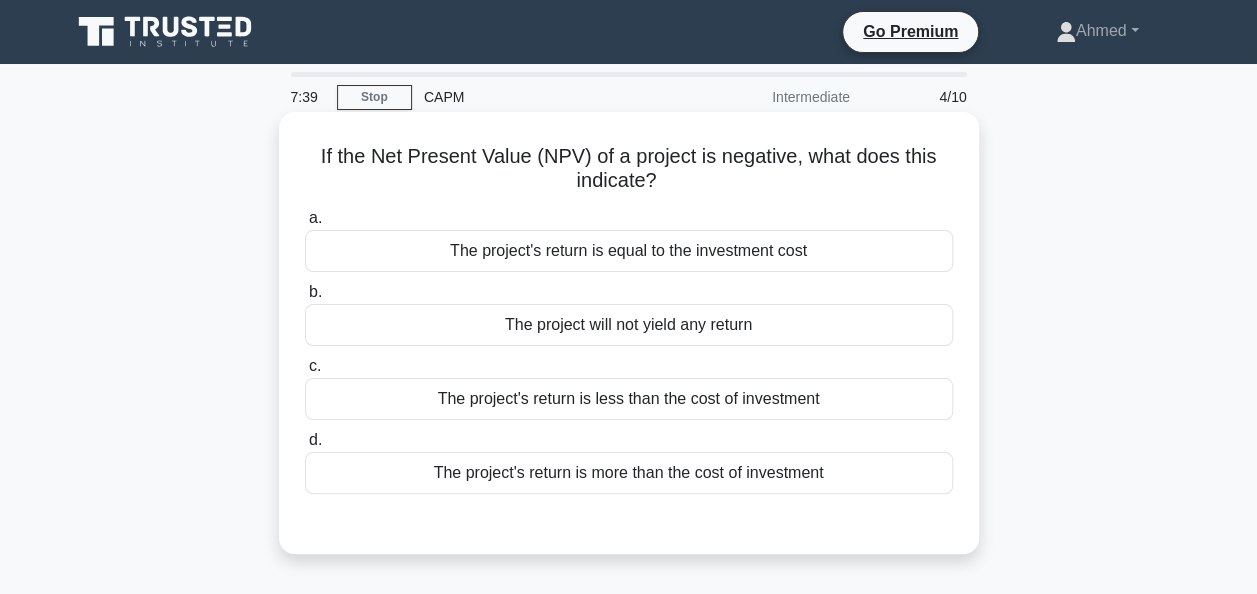 click on "The project's return is less than the cost of investment" at bounding box center [629, 399] 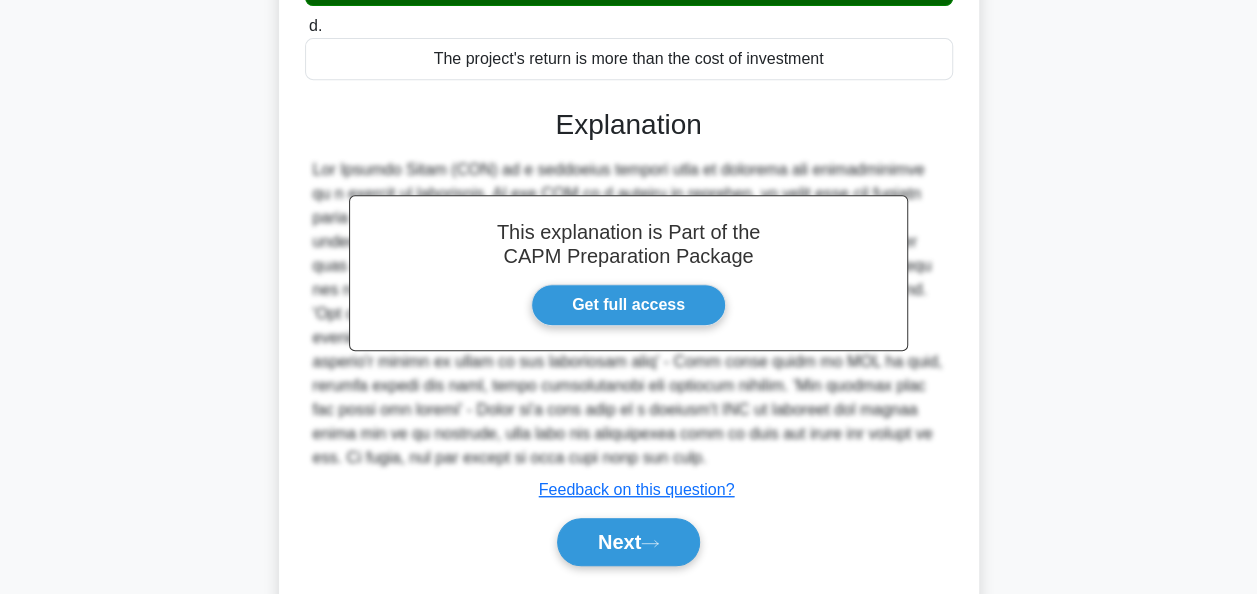 scroll, scrollTop: 486, scrollLeft: 0, axis: vertical 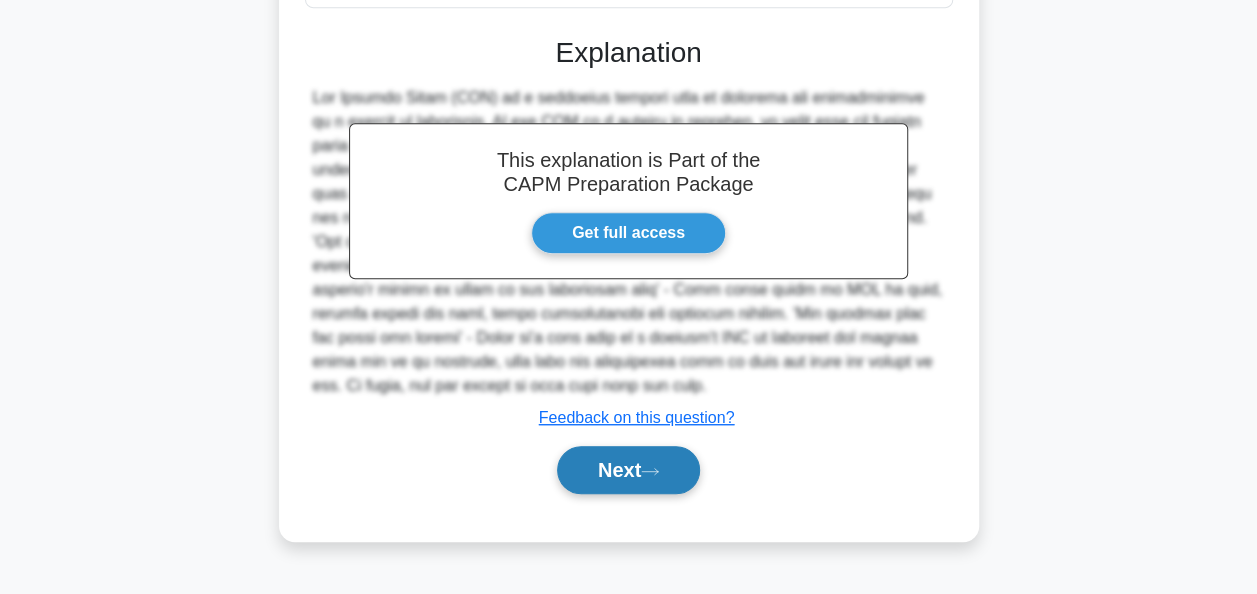click on "Next" at bounding box center (628, 470) 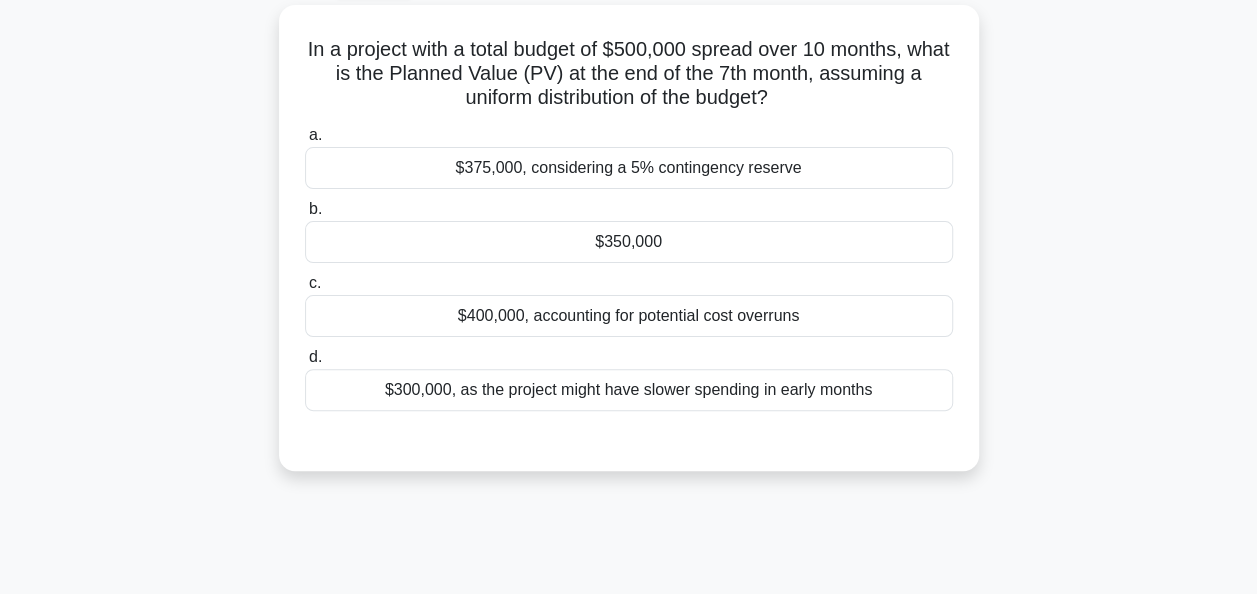 scroll, scrollTop: 112, scrollLeft: 0, axis: vertical 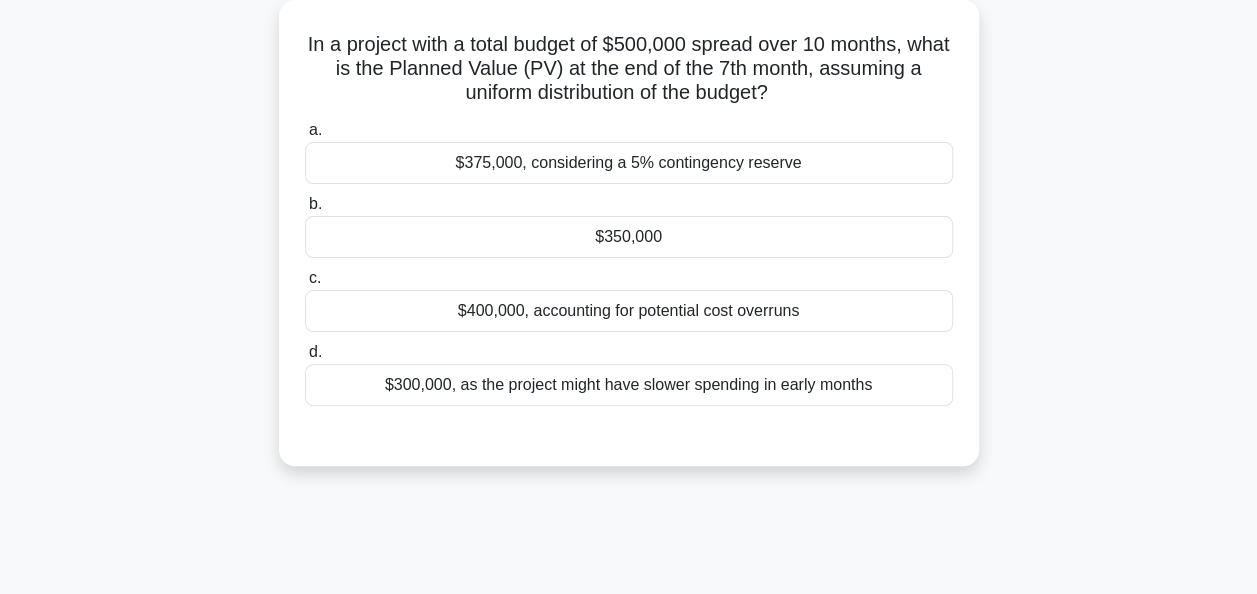 click on "$375,000, considering a 5% contingency reserve" at bounding box center (629, 163) 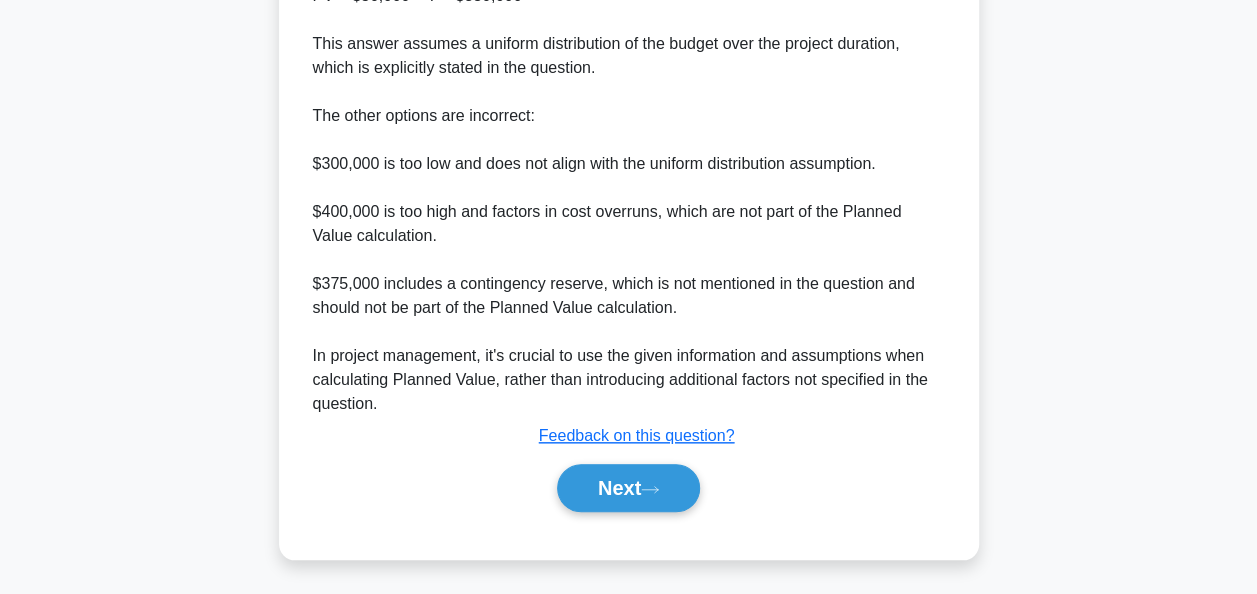 scroll, scrollTop: 831, scrollLeft: 0, axis: vertical 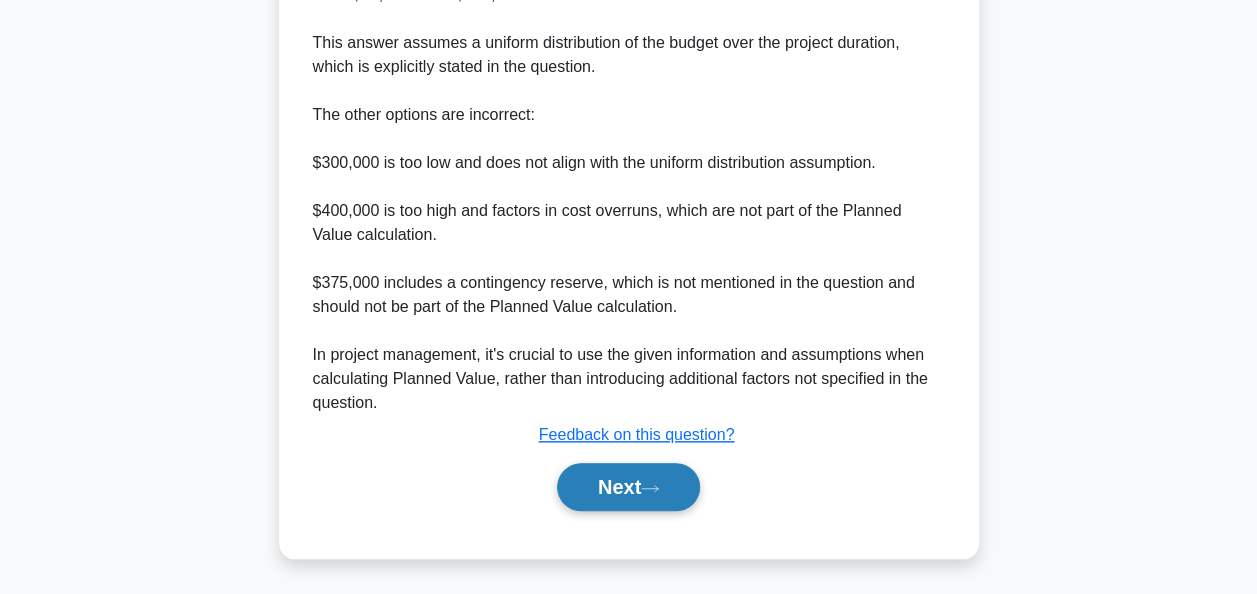 click on "Next" at bounding box center (628, 487) 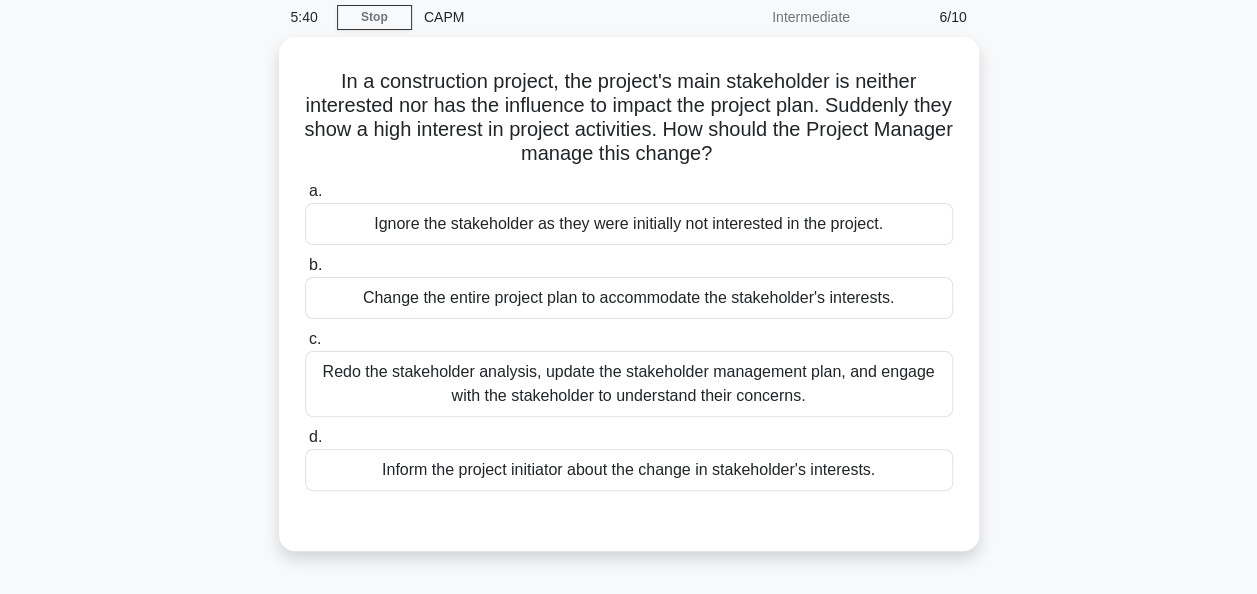 scroll, scrollTop: 89, scrollLeft: 0, axis: vertical 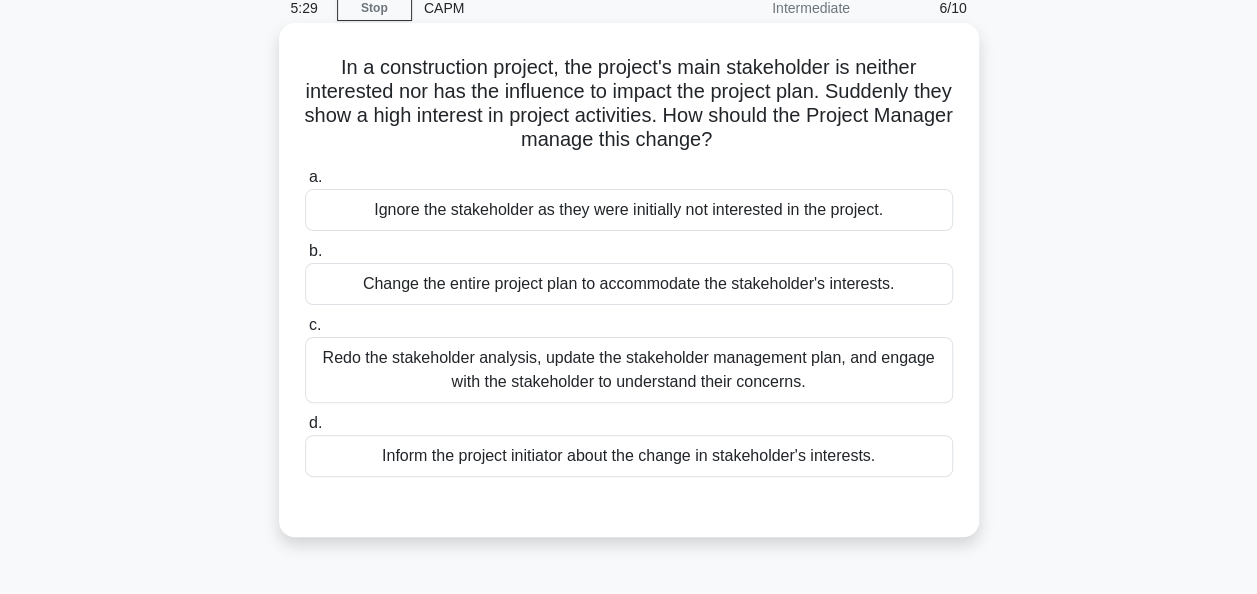 click on "Redo the stakeholder analysis, update the stakeholder management plan, and engage with the stakeholder to understand their concerns." at bounding box center [629, 370] 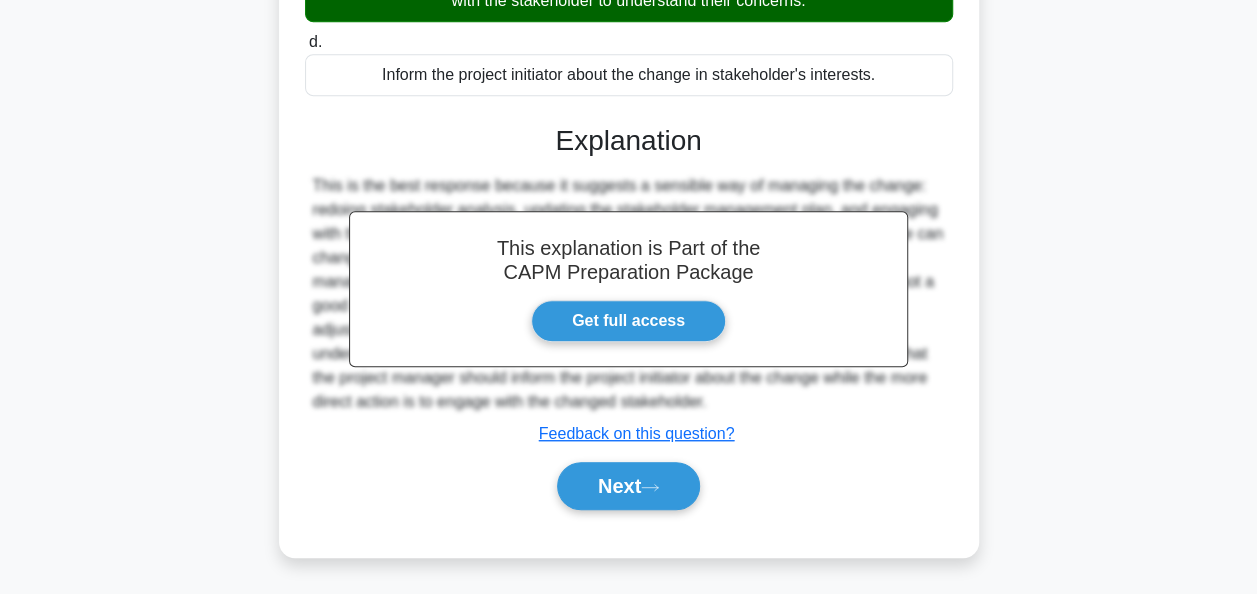 scroll, scrollTop: 486, scrollLeft: 0, axis: vertical 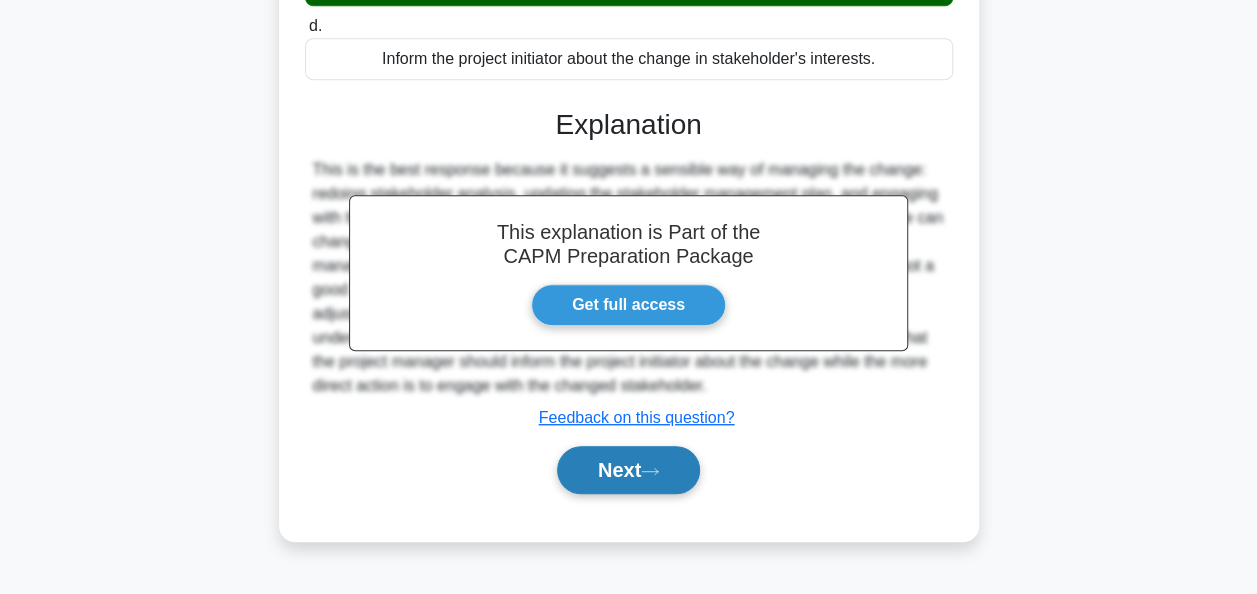 click on "Next" at bounding box center (628, 470) 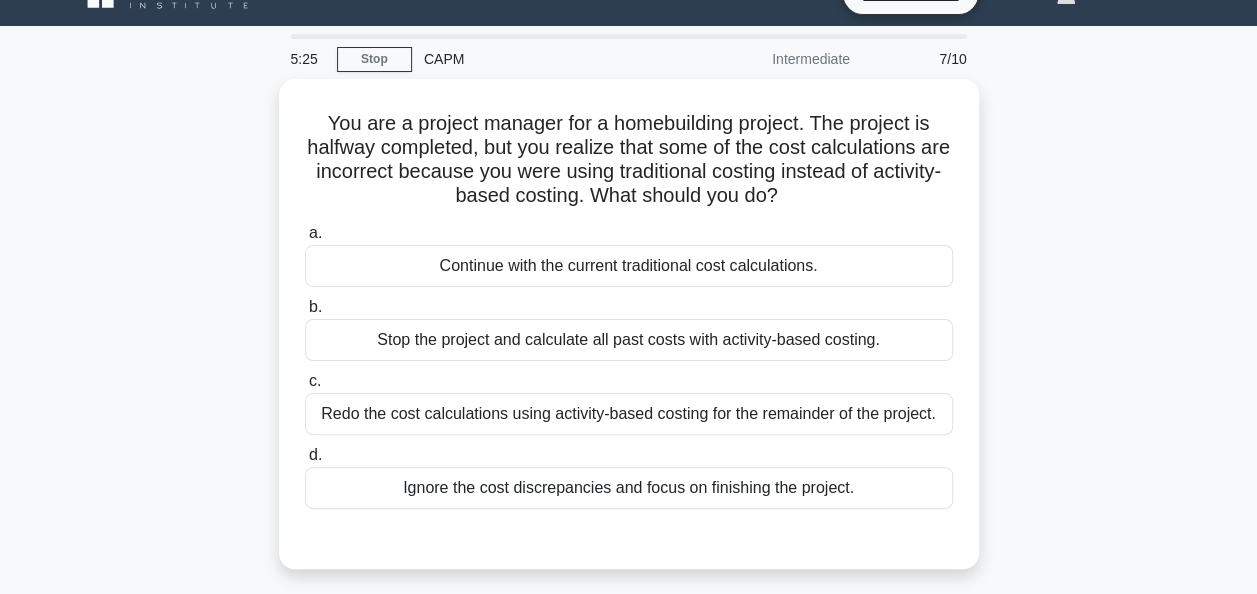 scroll, scrollTop: 40, scrollLeft: 0, axis: vertical 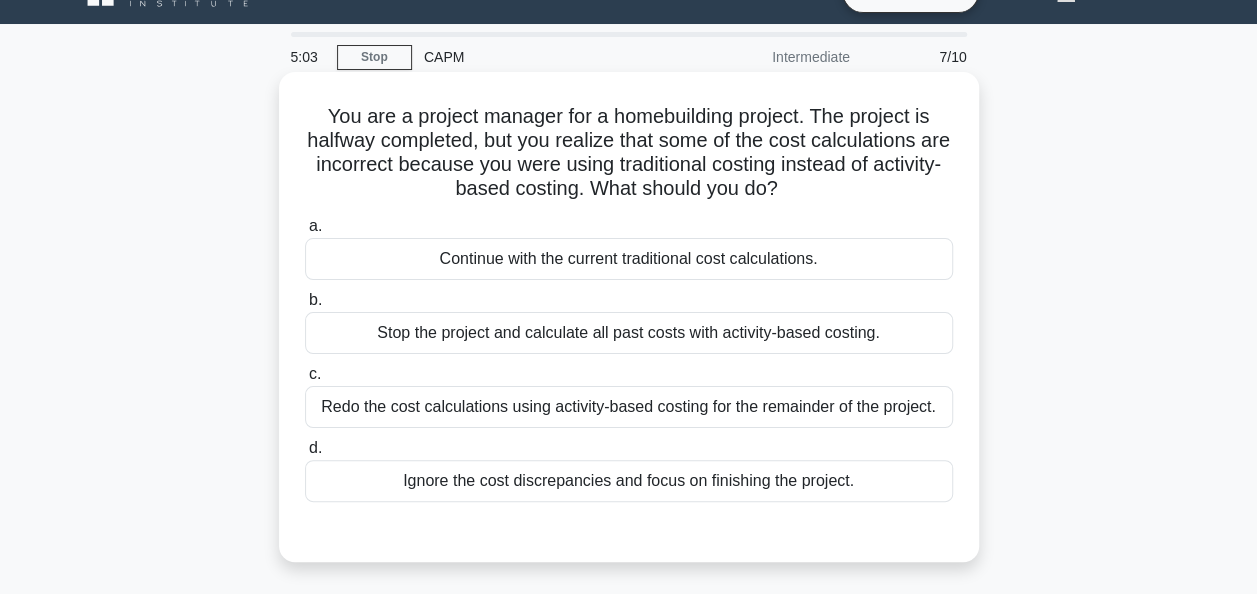 click on "Redo the cost calculations using activity-based costing for the remainder of the project." at bounding box center (629, 407) 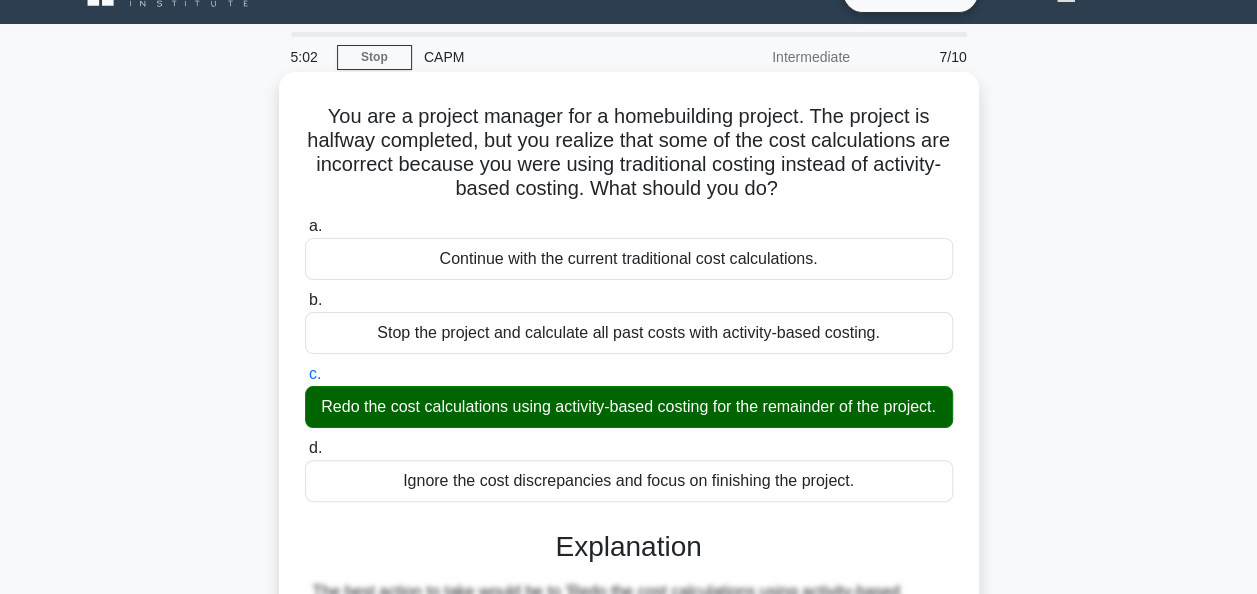 scroll, scrollTop: 410, scrollLeft: 0, axis: vertical 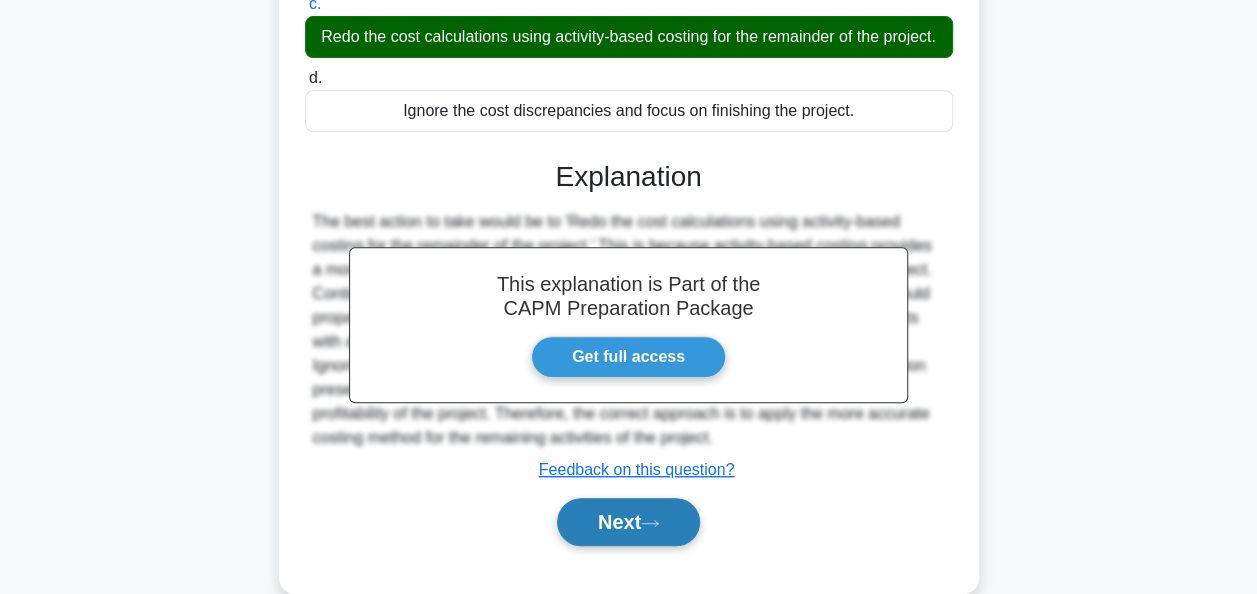 click on "Next" at bounding box center (628, 522) 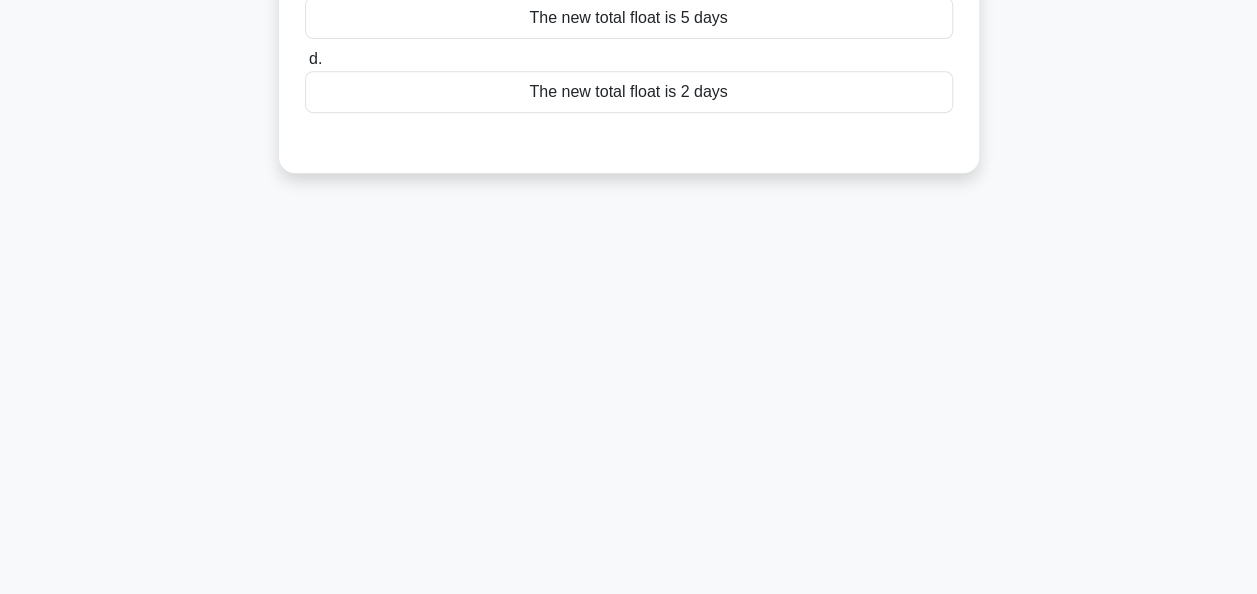 scroll, scrollTop: 0, scrollLeft: 0, axis: both 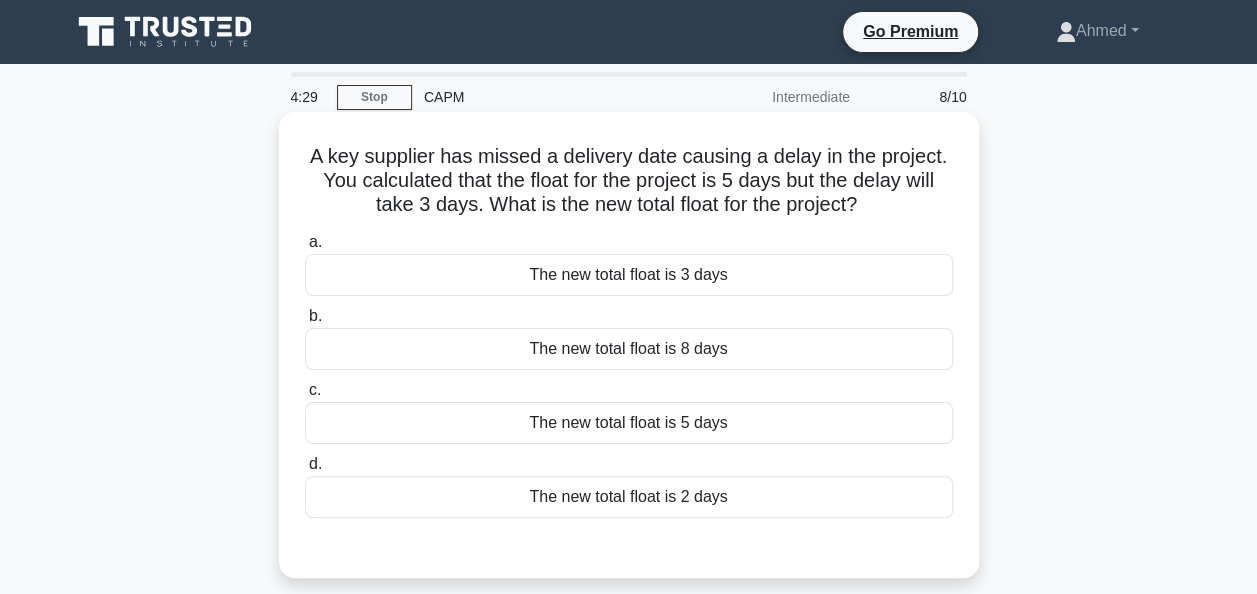 click on "The new total float is 2 days" at bounding box center (629, 497) 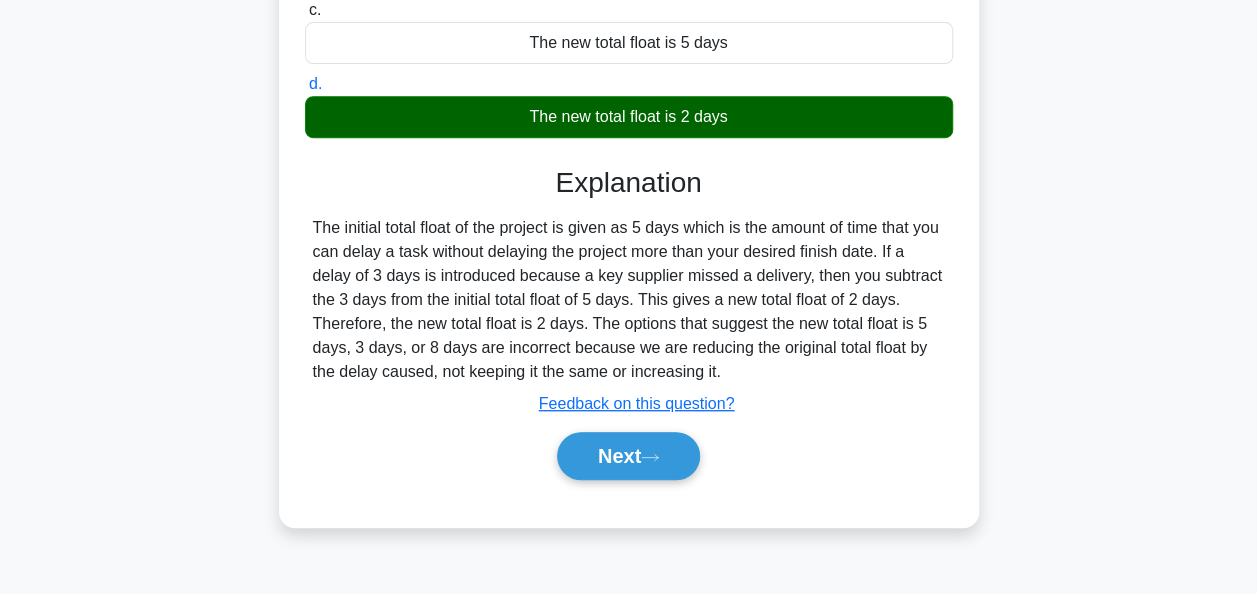 scroll, scrollTop: 386, scrollLeft: 0, axis: vertical 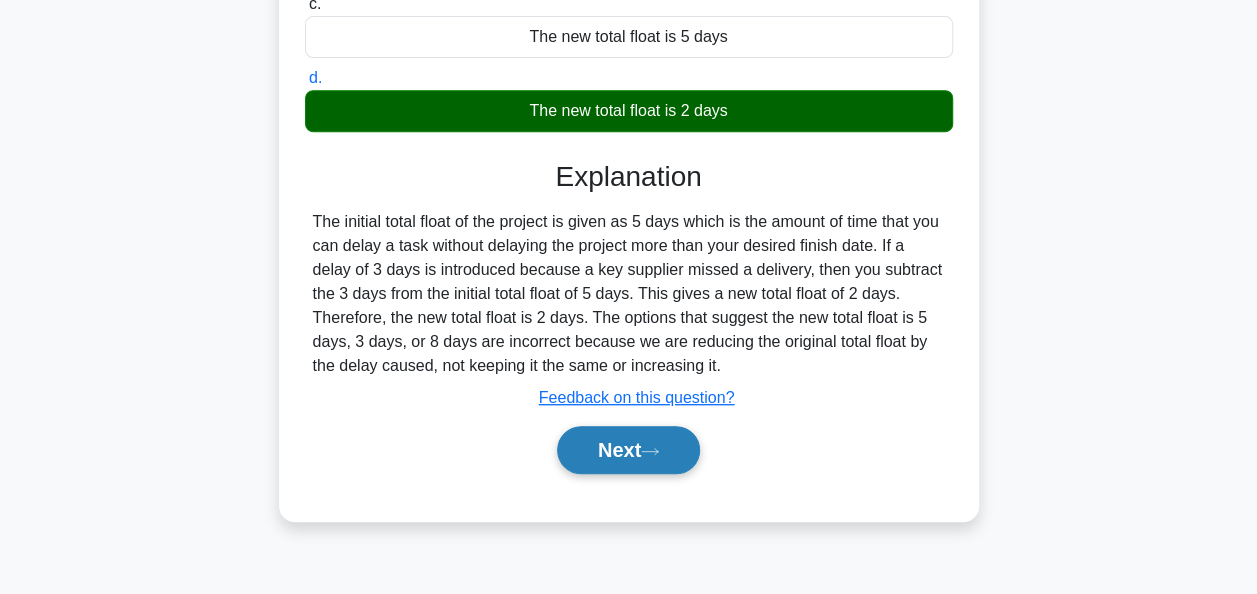 click on "Next" at bounding box center [628, 450] 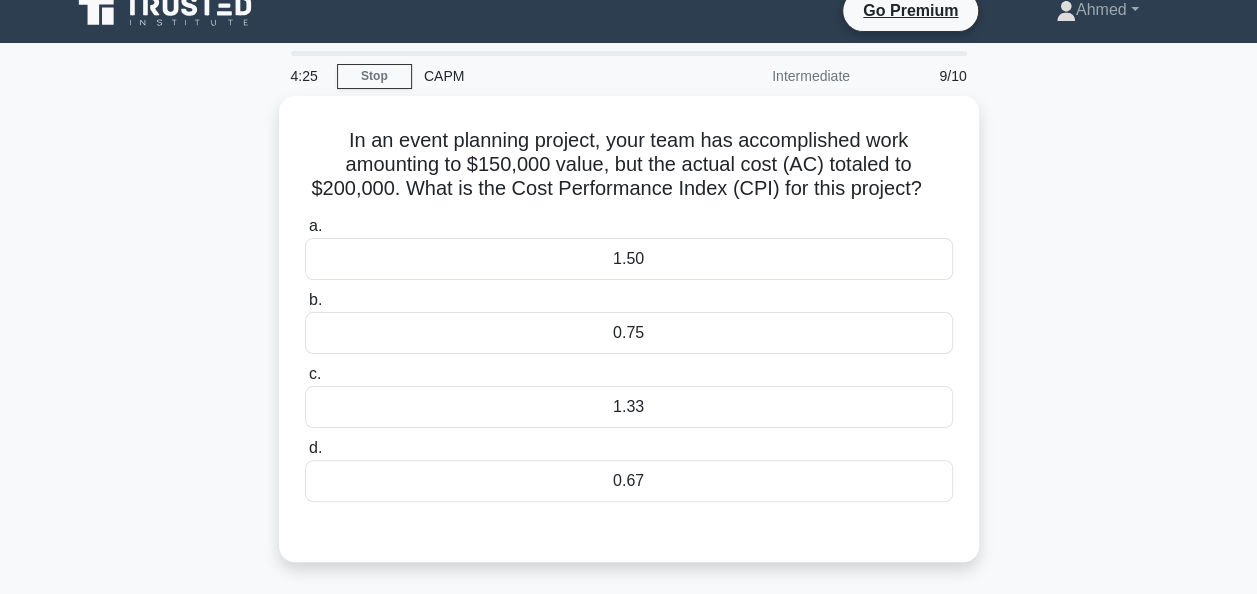 scroll, scrollTop: 17, scrollLeft: 0, axis: vertical 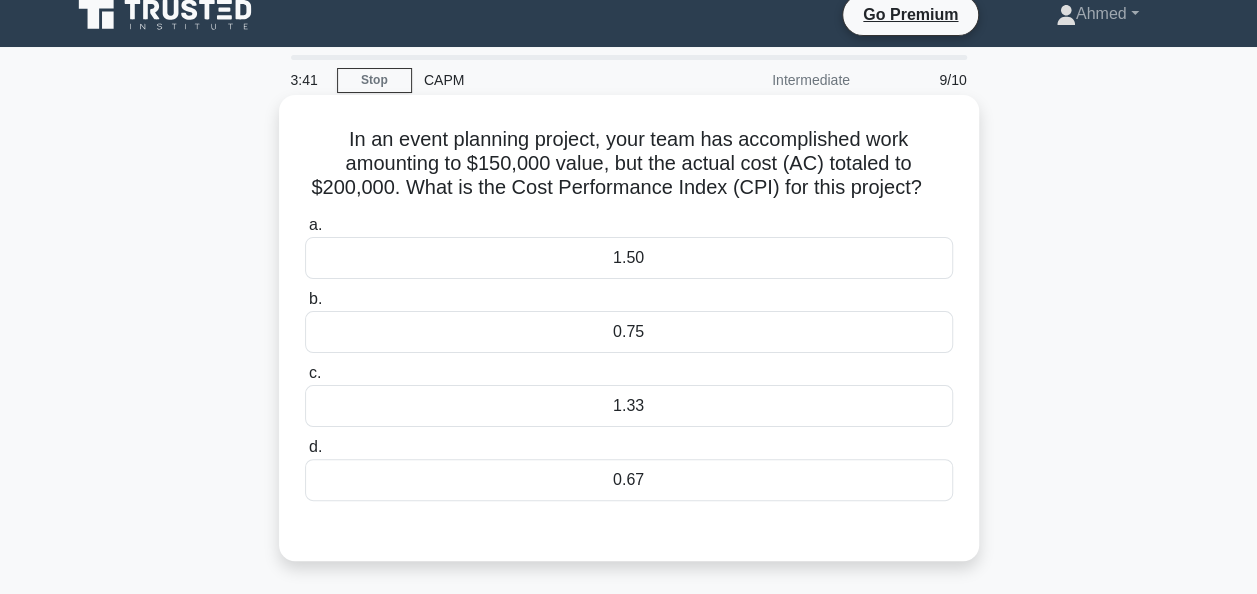 click on "0.75" at bounding box center (629, 332) 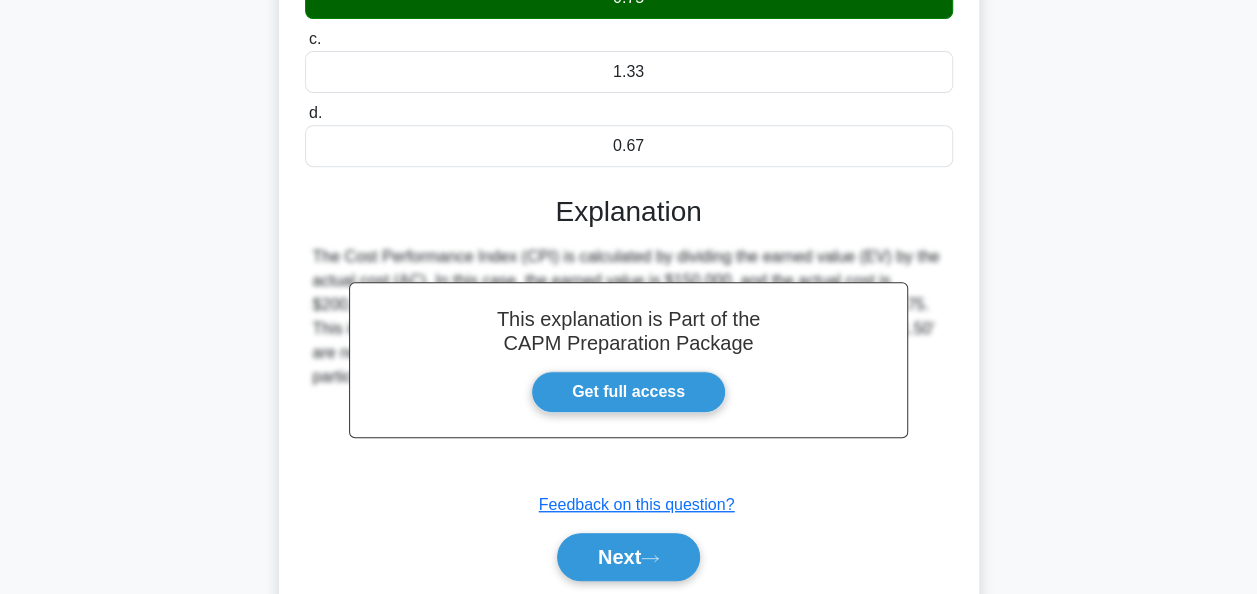 scroll, scrollTop: 411, scrollLeft: 0, axis: vertical 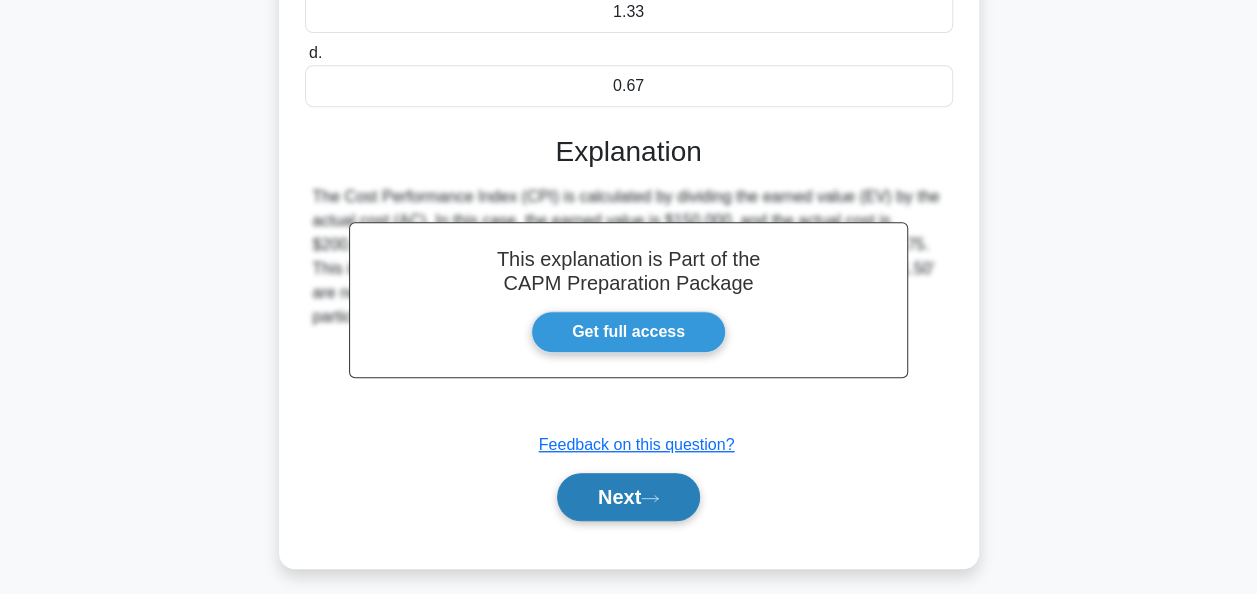 click on "Next" at bounding box center [628, 497] 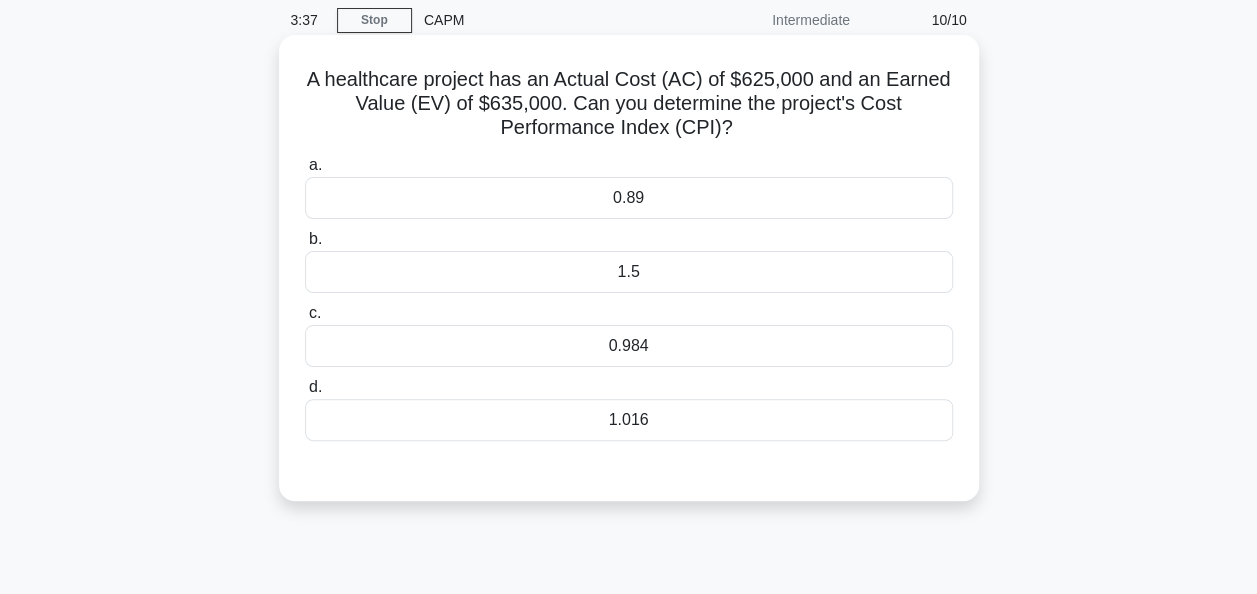 scroll, scrollTop: 75, scrollLeft: 0, axis: vertical 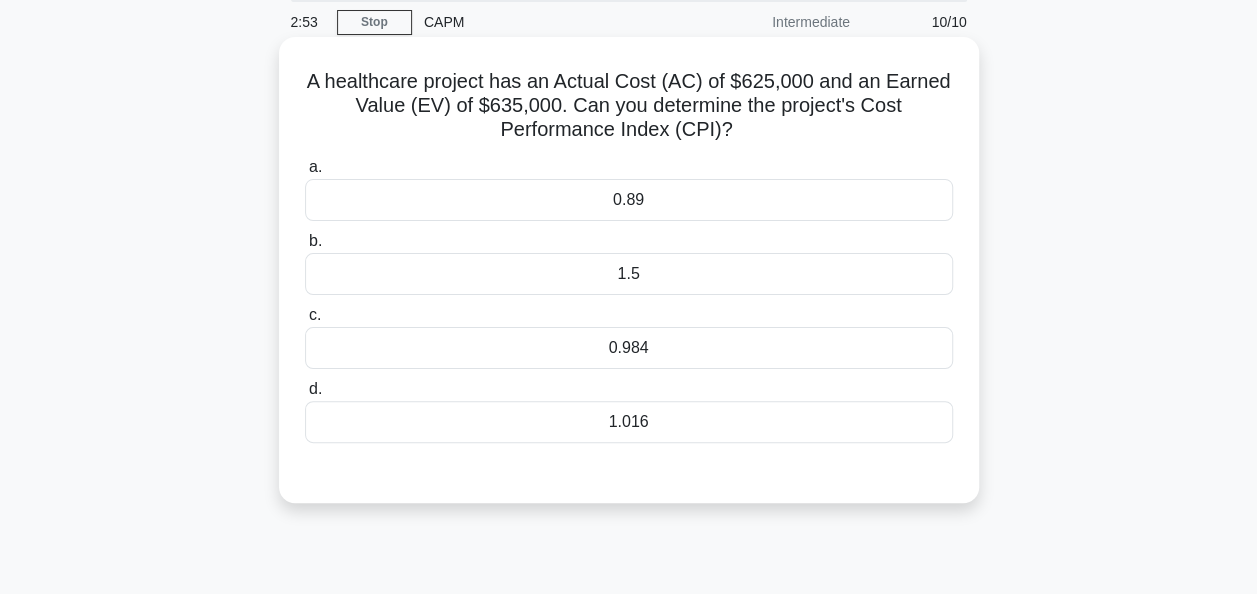 click on "0.984" at bounding box center [629, 348] 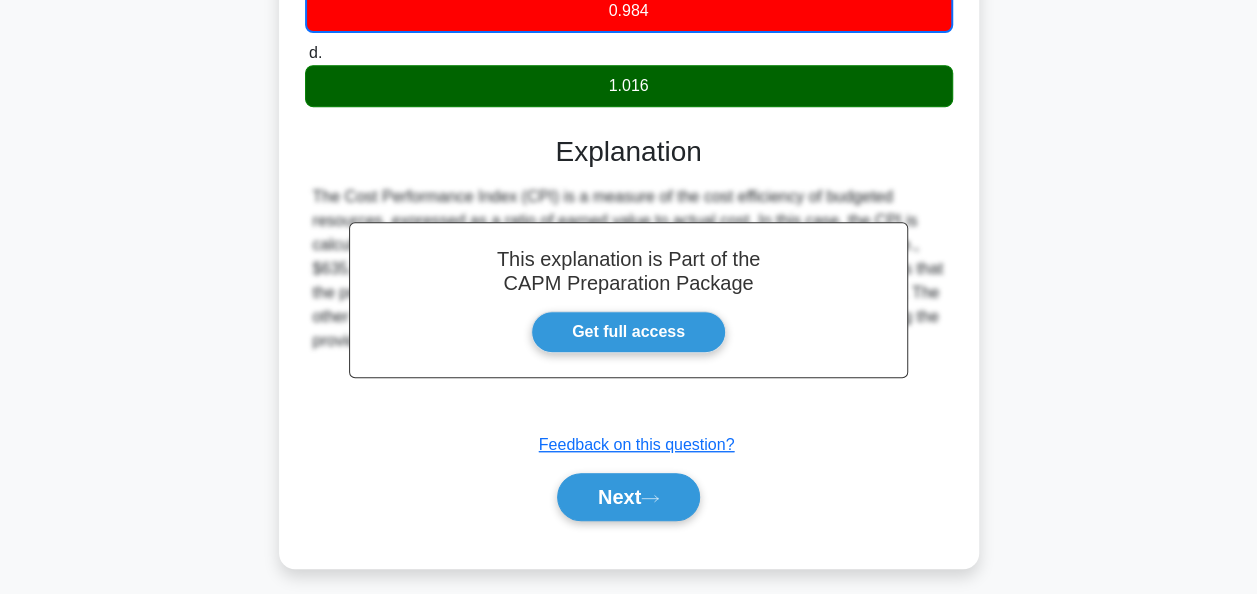 scroll, scrollTop: 427, scrollLeft: 0, axis: vertical 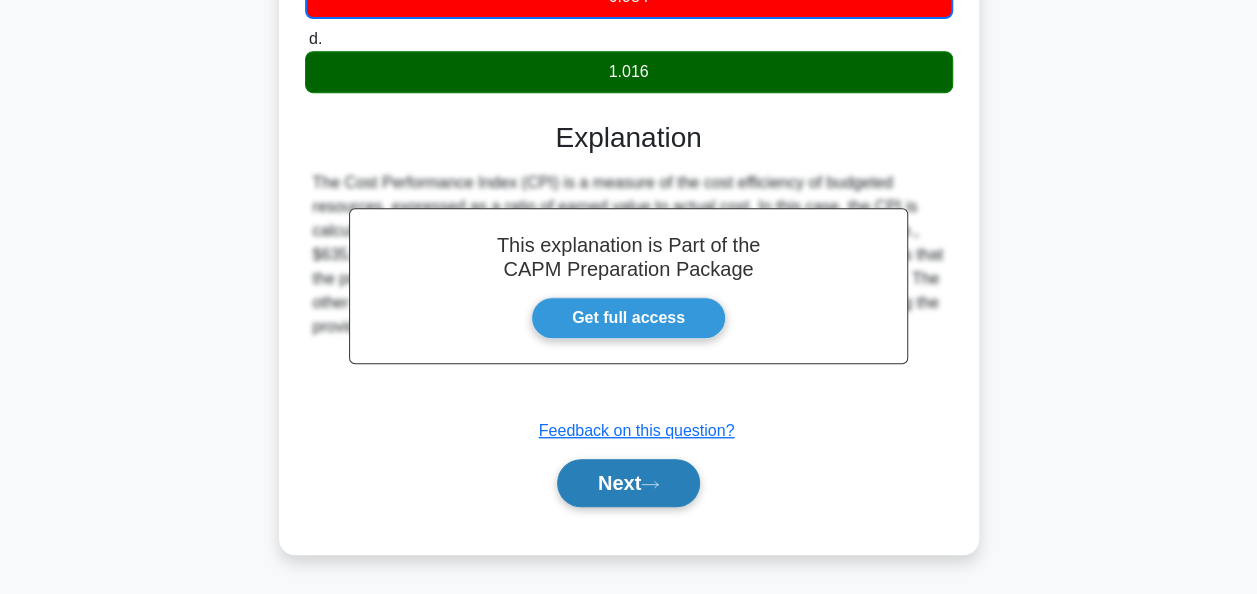 click on "Next" at bounding box center [628, 483] 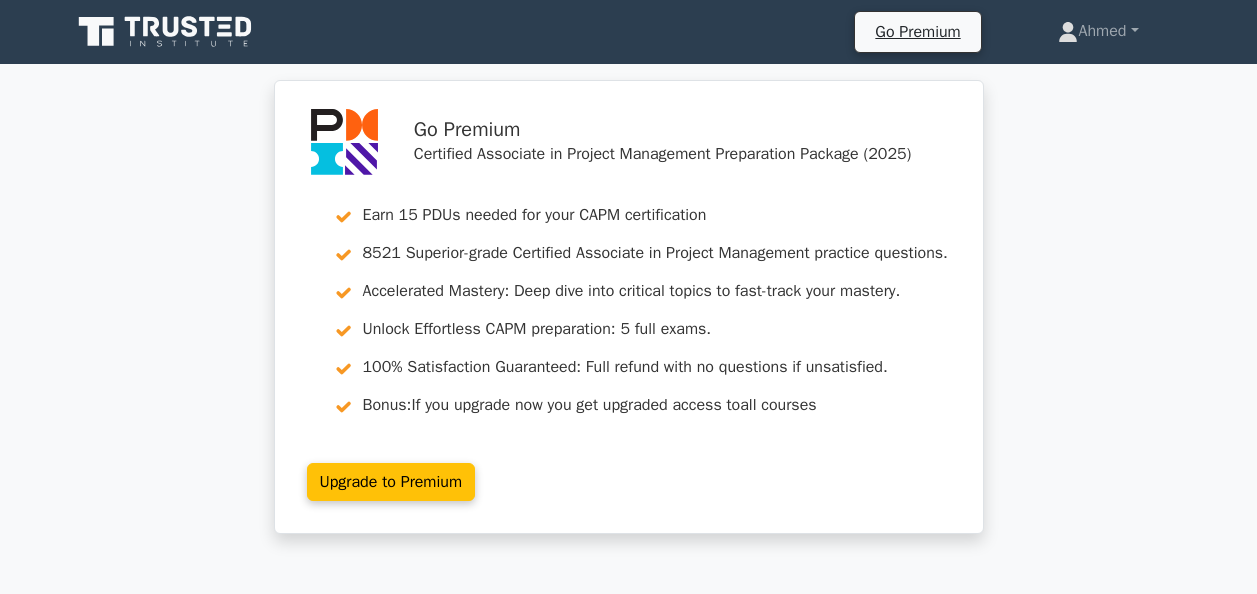 scroll, scrollTop: 0, scrollLeft: 0, axis: both 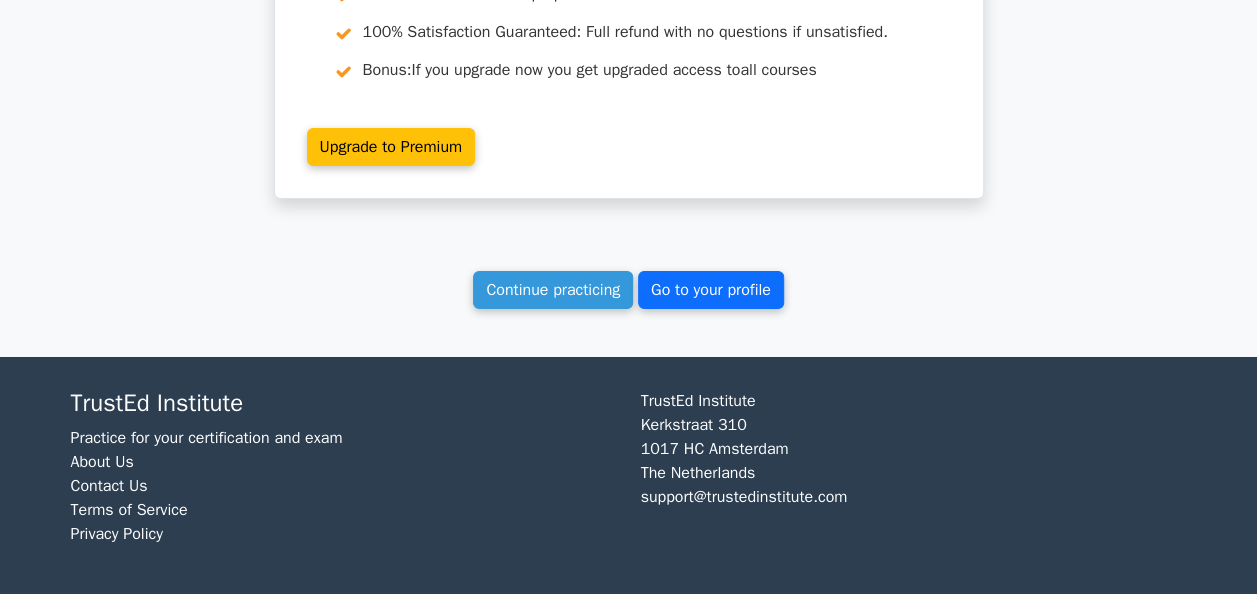 click on "Go to your profile" at bounding box center [711, 290] 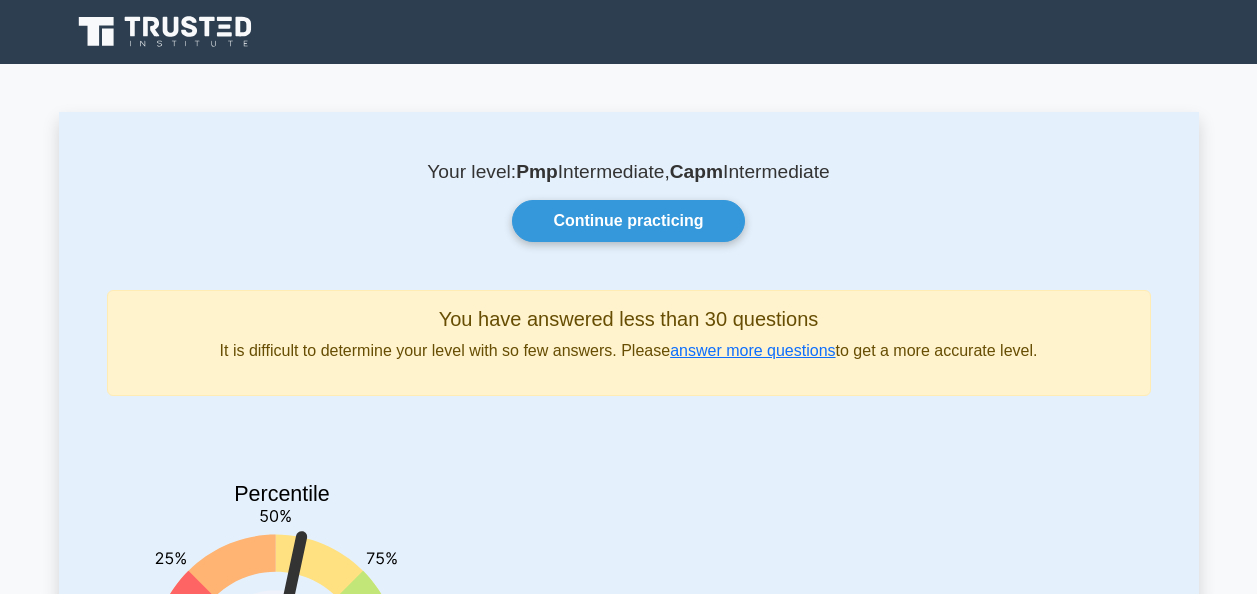 scroll, scrollTop: 0, scrollLeft: 0, axis: both 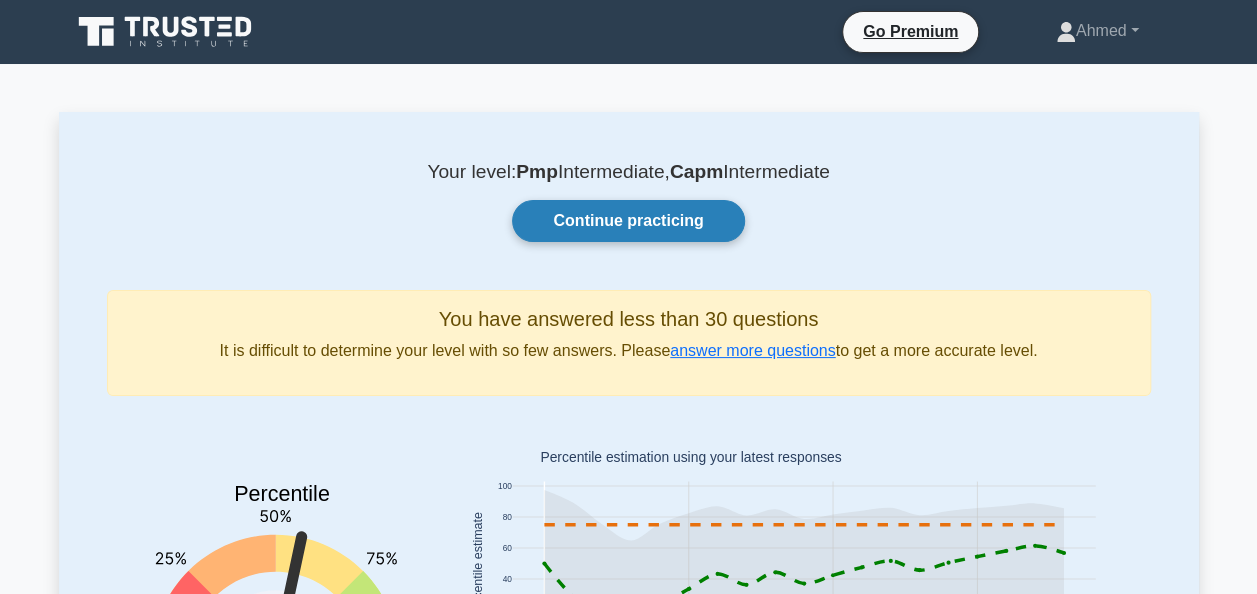 click on "Continue practicing" at bounding box center [628, 221] 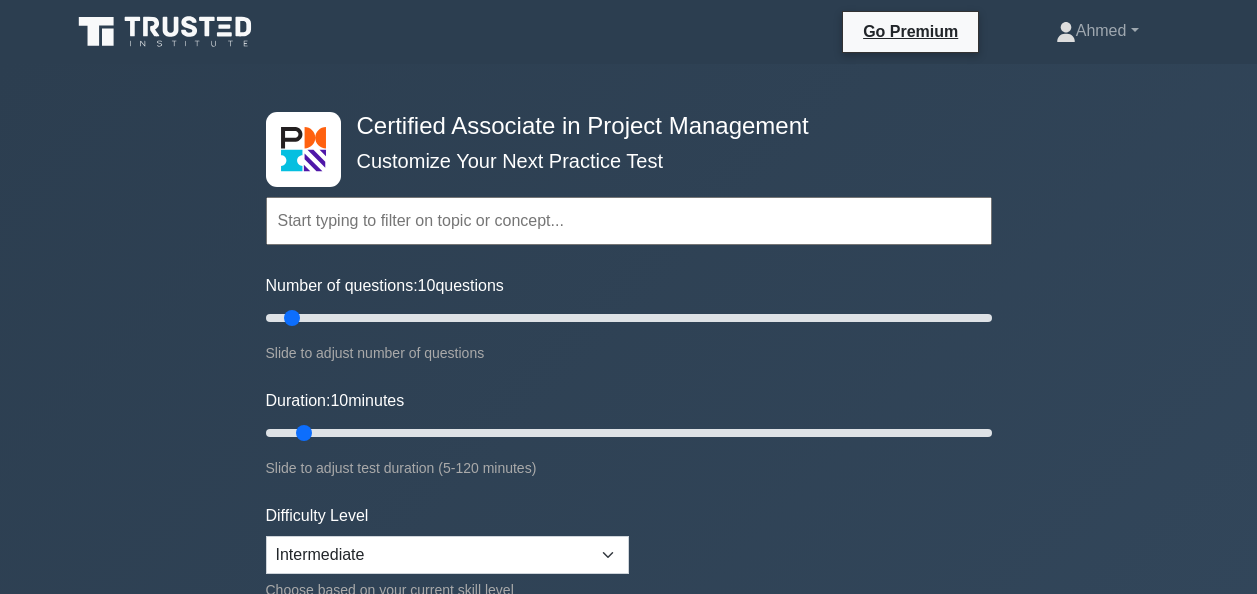 scroll, scrollTop: 0, scrollLeft: 0, axis: both 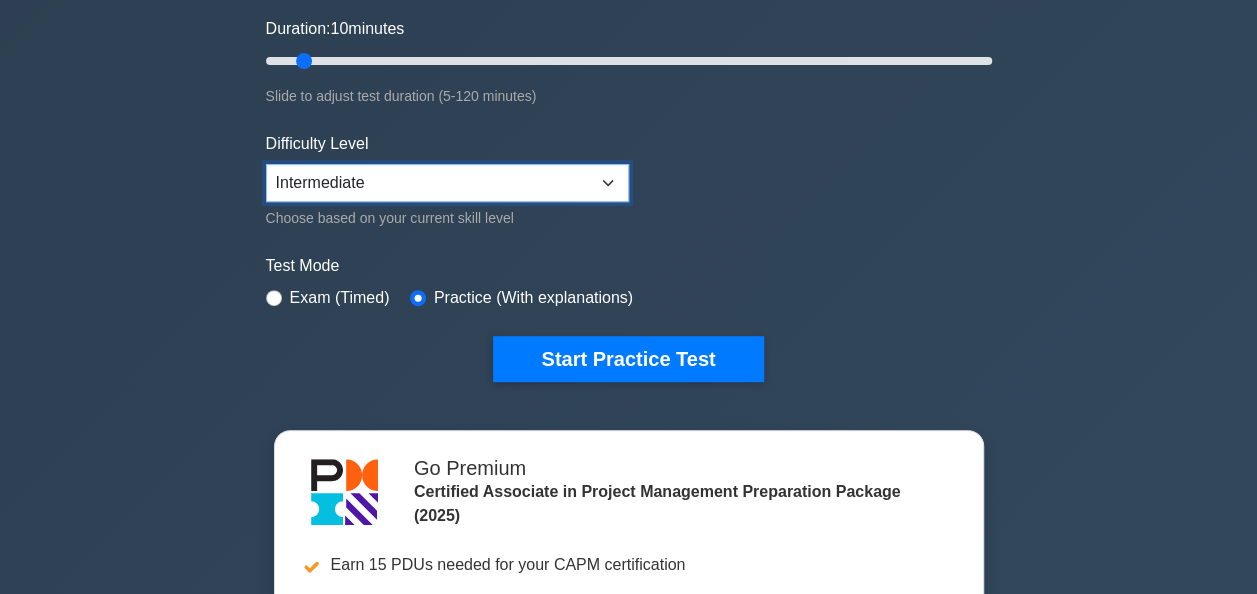 click on "Beginner
Intermediate
Expert" at bounding box center (447, 183) 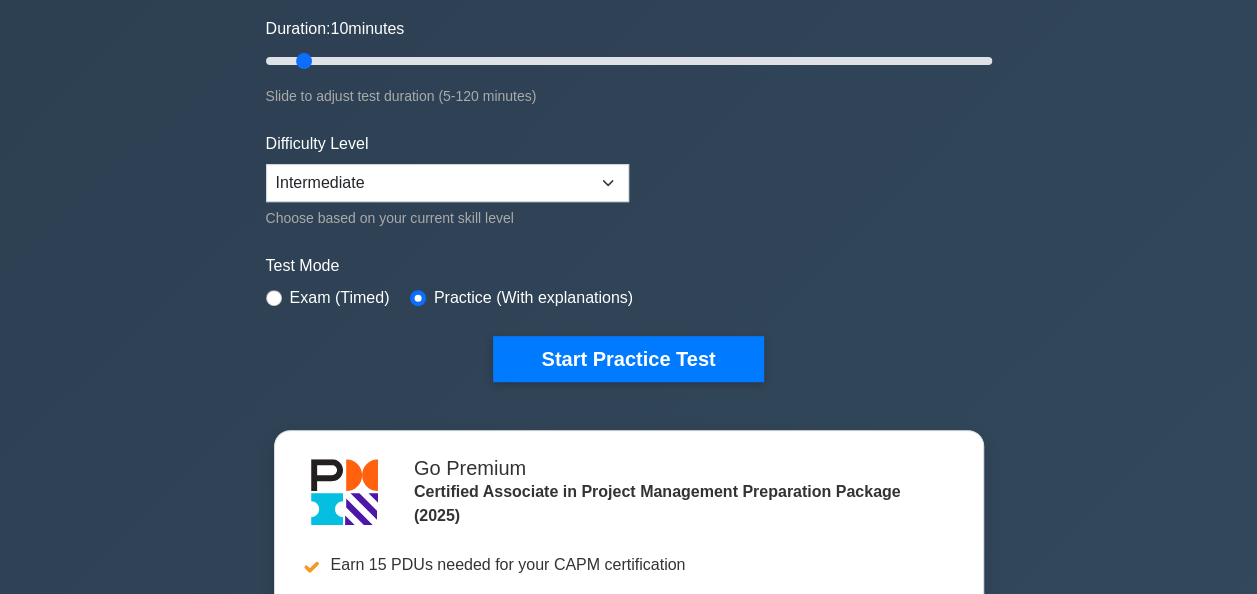 click on "Topics
Project Scope Management
Project Time Management
Project Cost Management
Project Quality Management
Project Risk Management
Project Integration Management
Project Communication Management
Project Human Resource Management
Project Procurement Management" at bounding box center (629, 73) 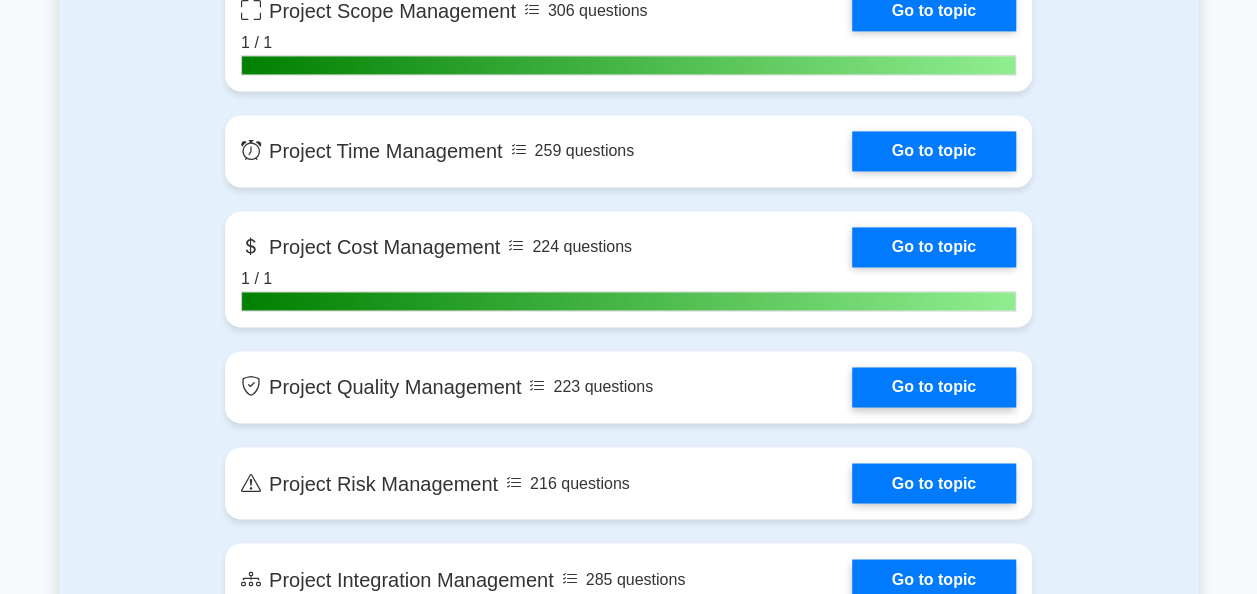 scroll, scrollTop: 1481, scrollLeft: 0, axis: vertical 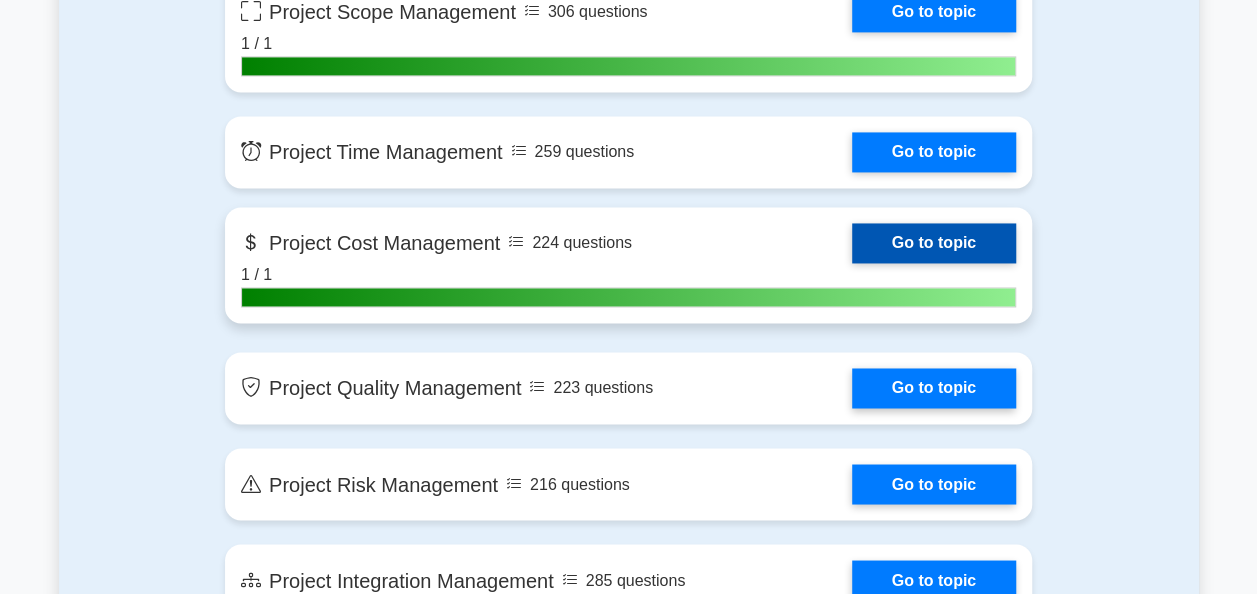 click on "Go to topic" at bounding box center [934, 243] 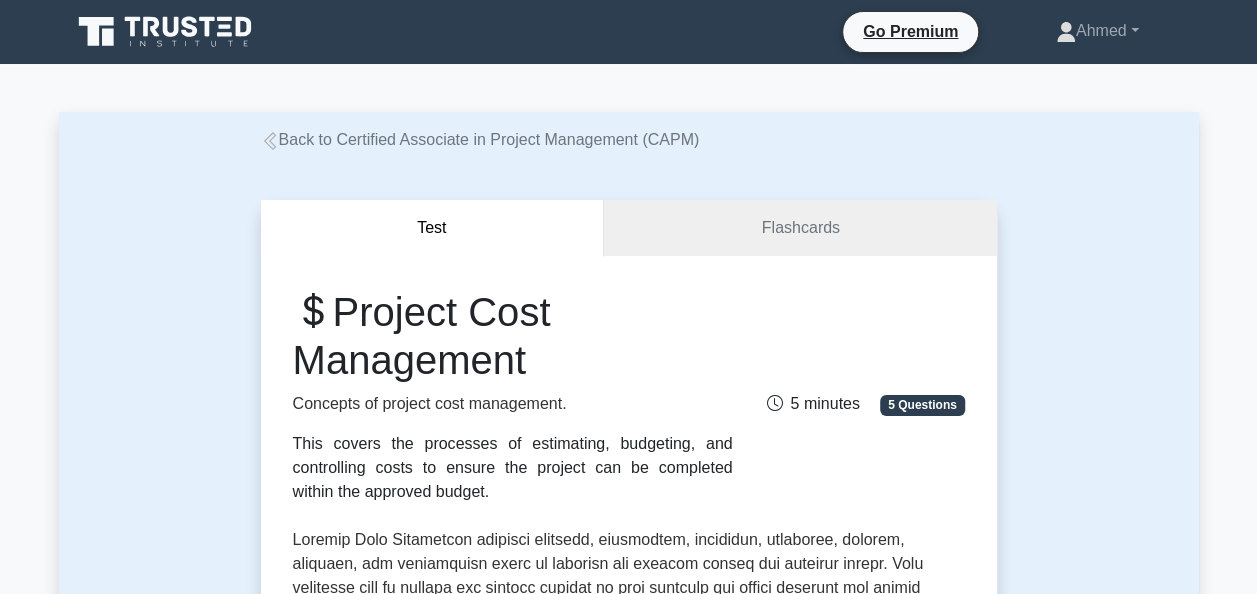 scroll, scrollTop: 333, scrollLeft: 0, axis: vertical 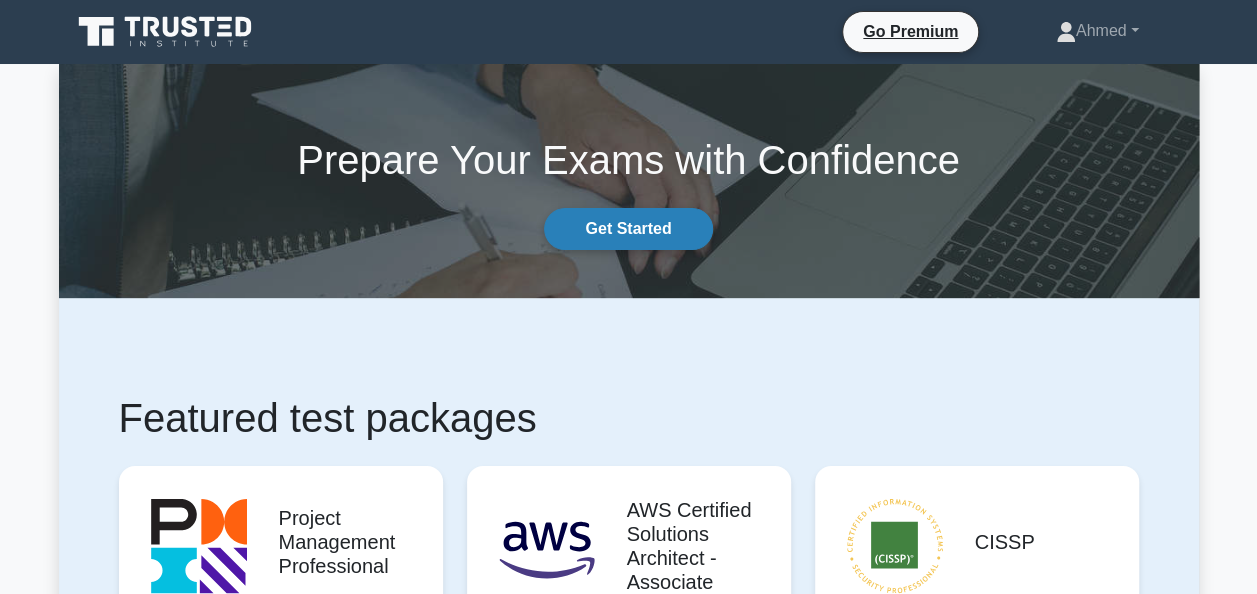 click on "Get Started" at bounding box center (628, 229) 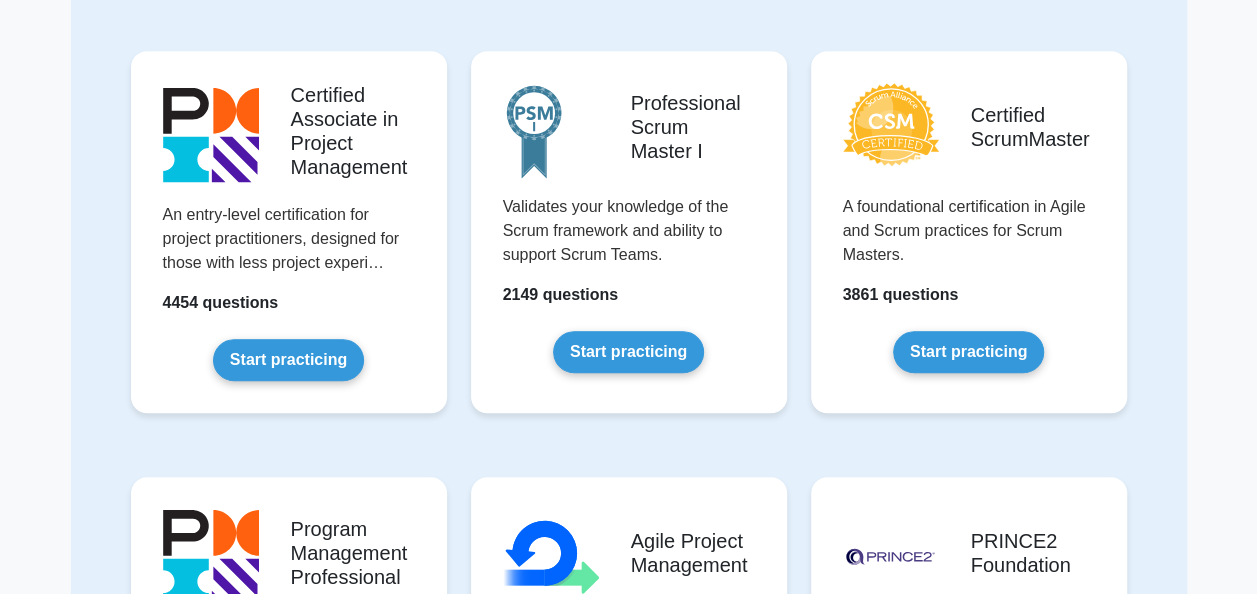 scroll, scrollTop: 0, scrollLeft: 0, axis: both 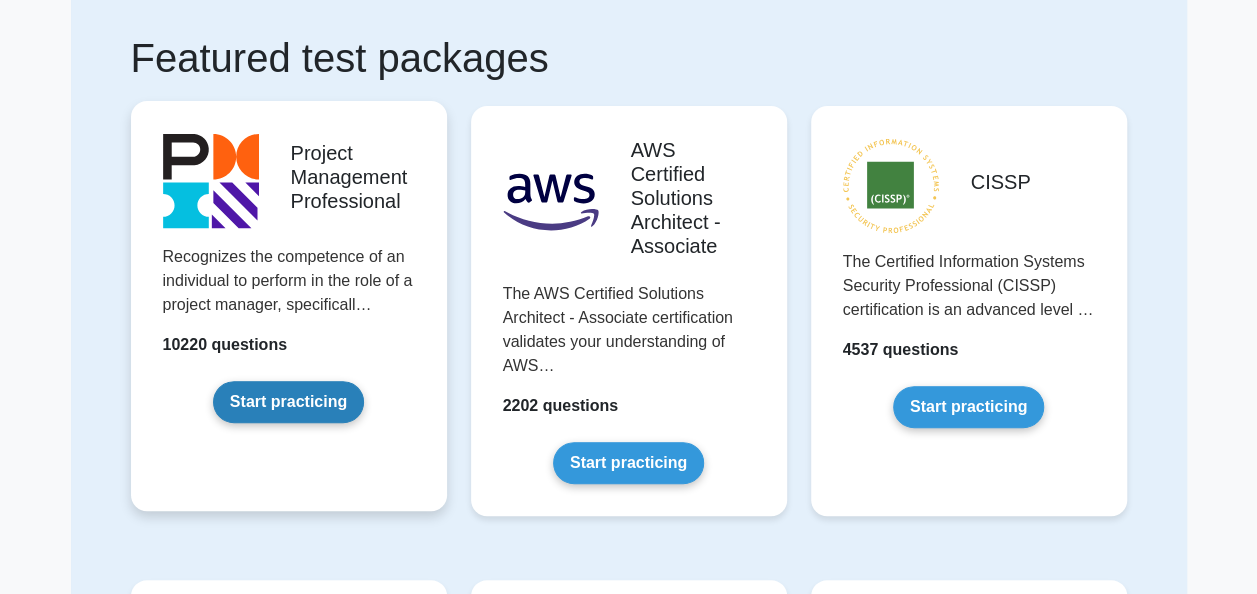 click on "Start practicing" at bounding box center (288, 402) 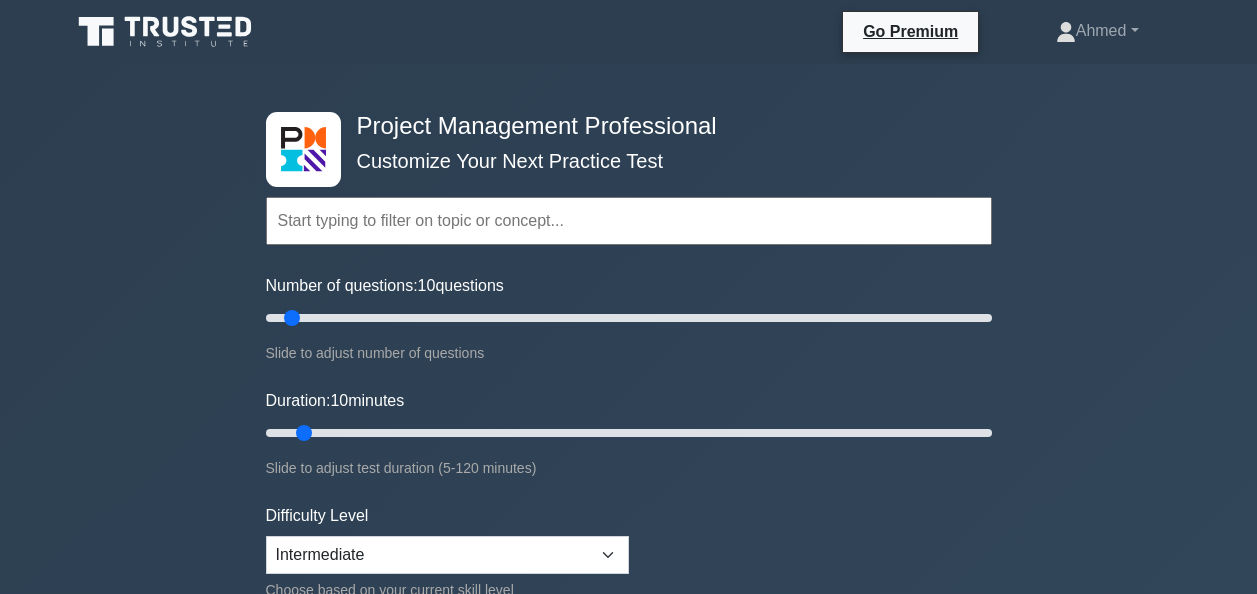 scroll, scrollTop: 510, scrollLeft: 0, axis: vertical 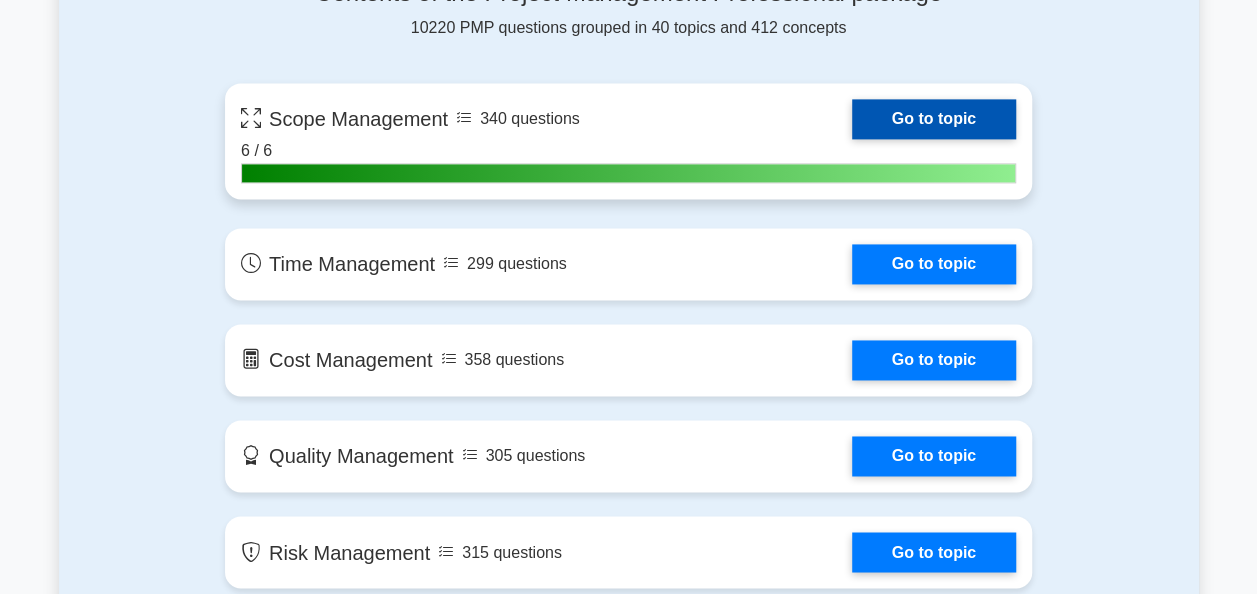 click on "Go to topic" at bounding box center [934, 119] 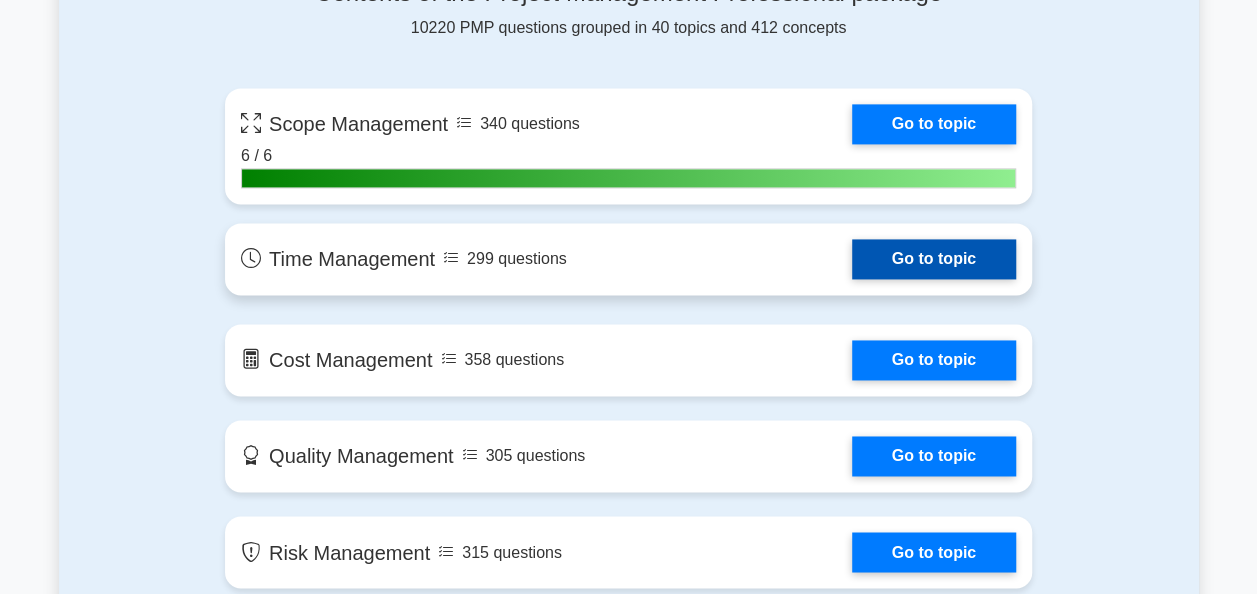 click on "Go to topic" at bounding box center [934, 259] 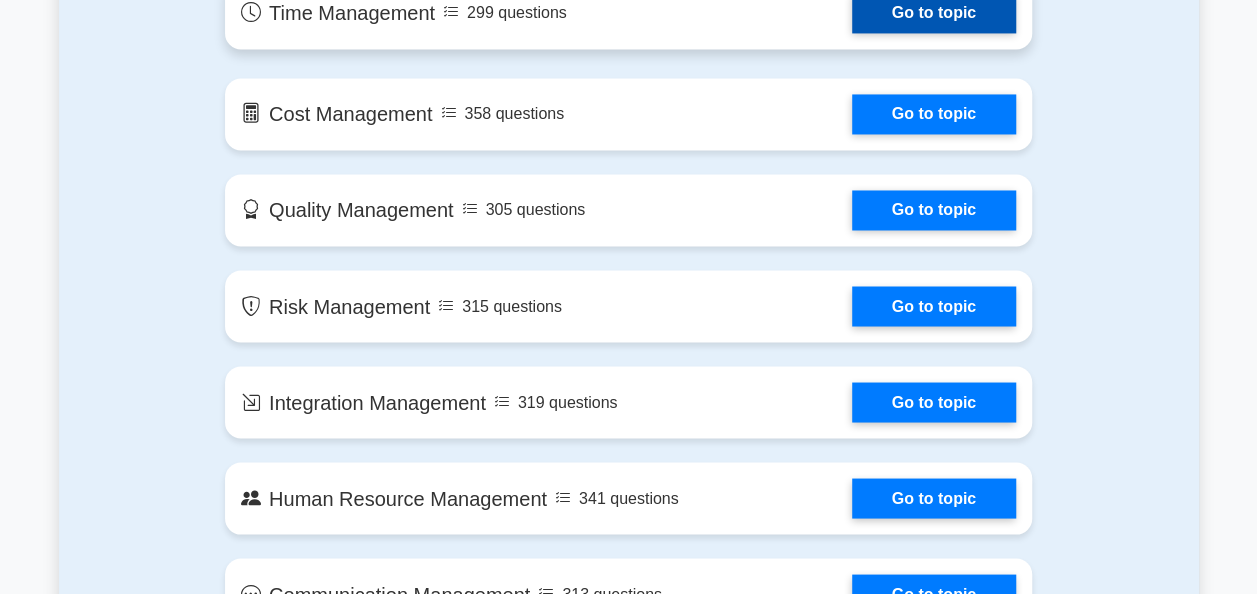 scroll, scrollTop: 1599, scrollLeft: 0, axis: vertical 